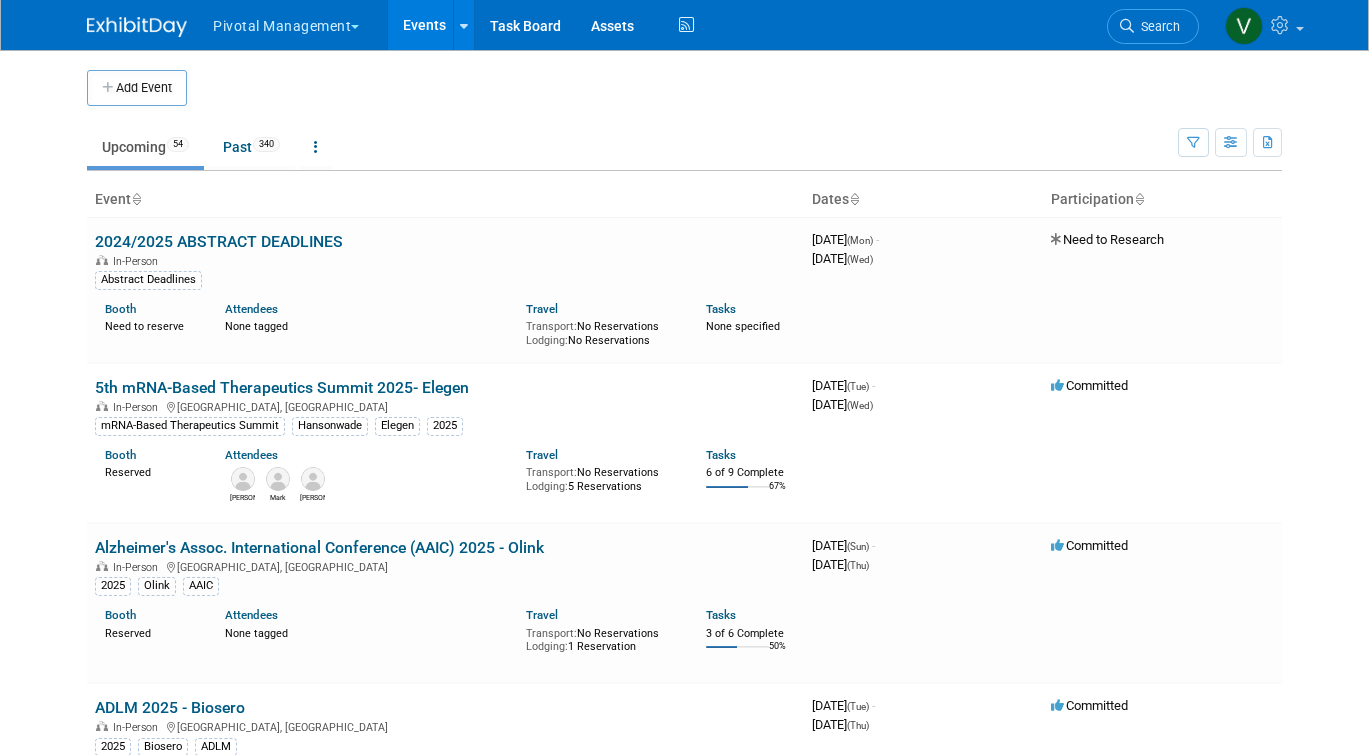 scroll, scrollTop: 1281, scrollLeft: 0, axis: vertical 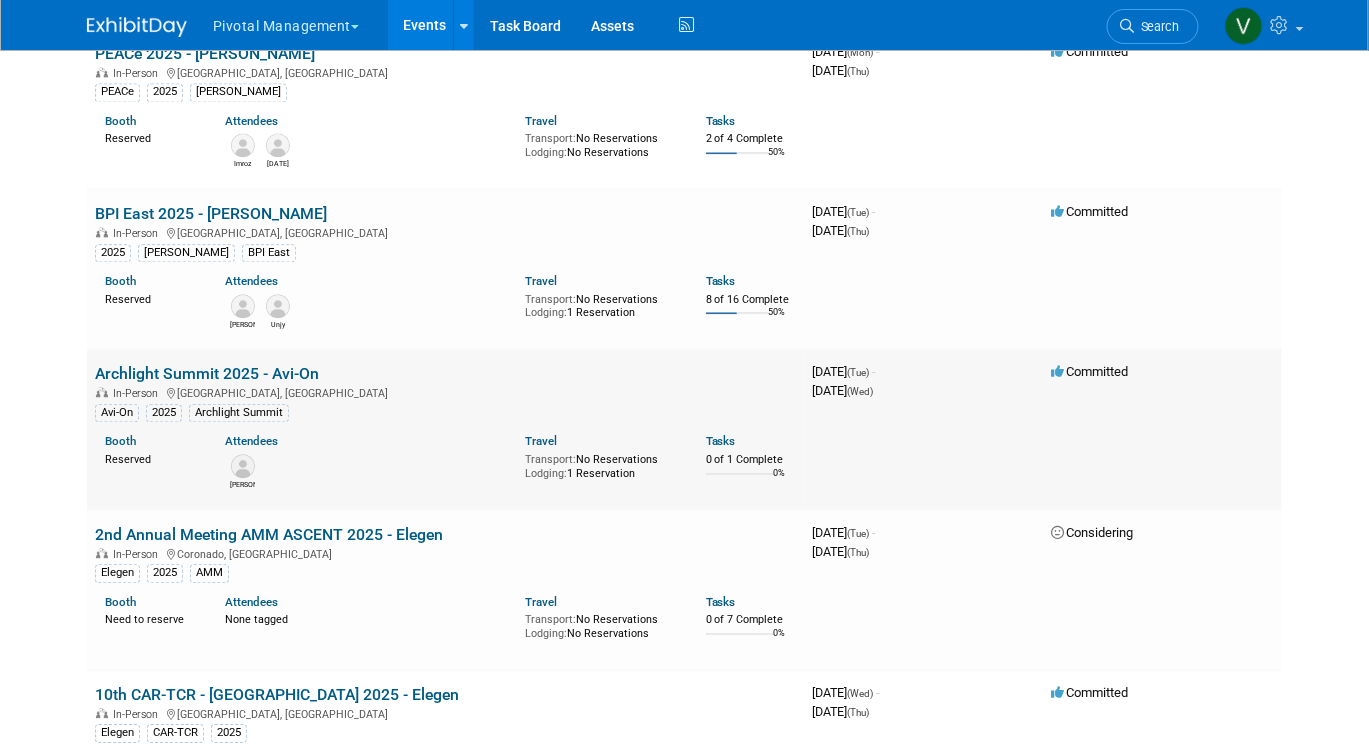 click on "Archlight Summit 2025 - Avi-On" at bounding box center (207, 373) 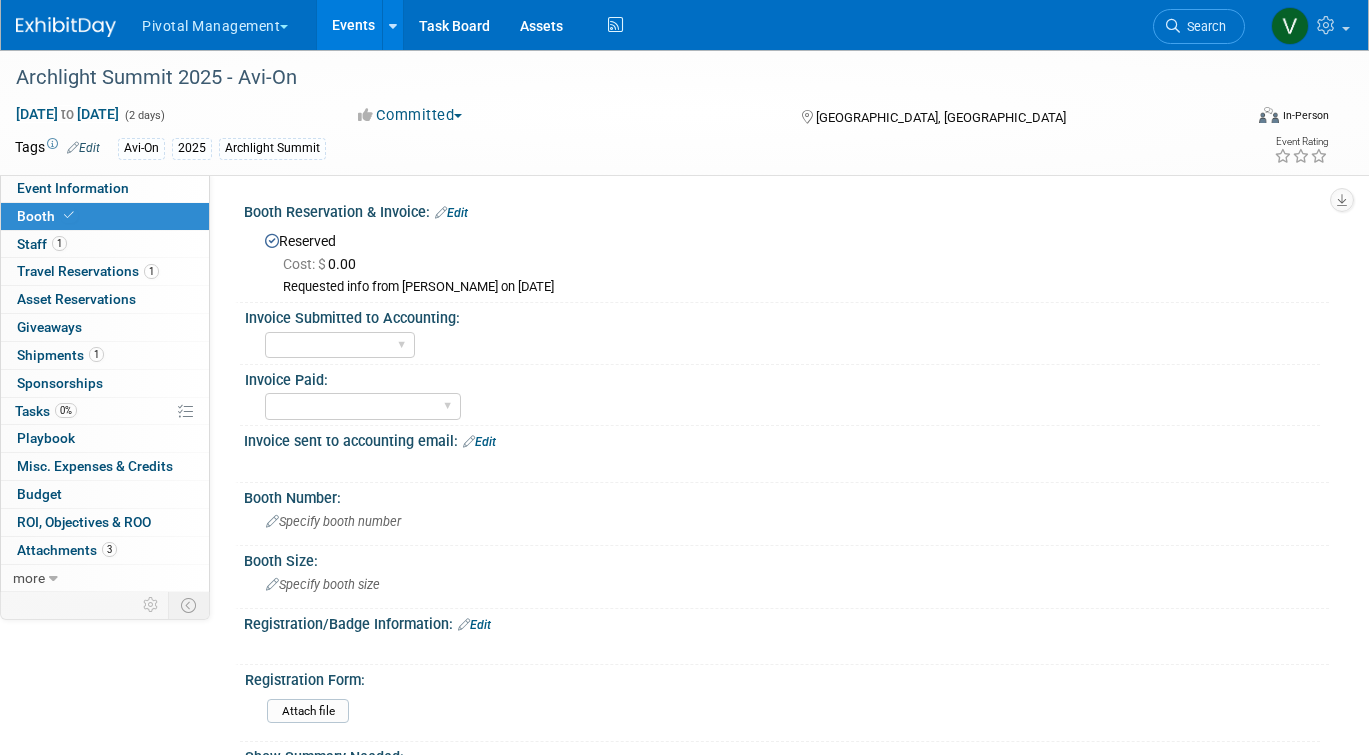 scroll, scrollTop: 0, scrollLeft: 0, axis: both 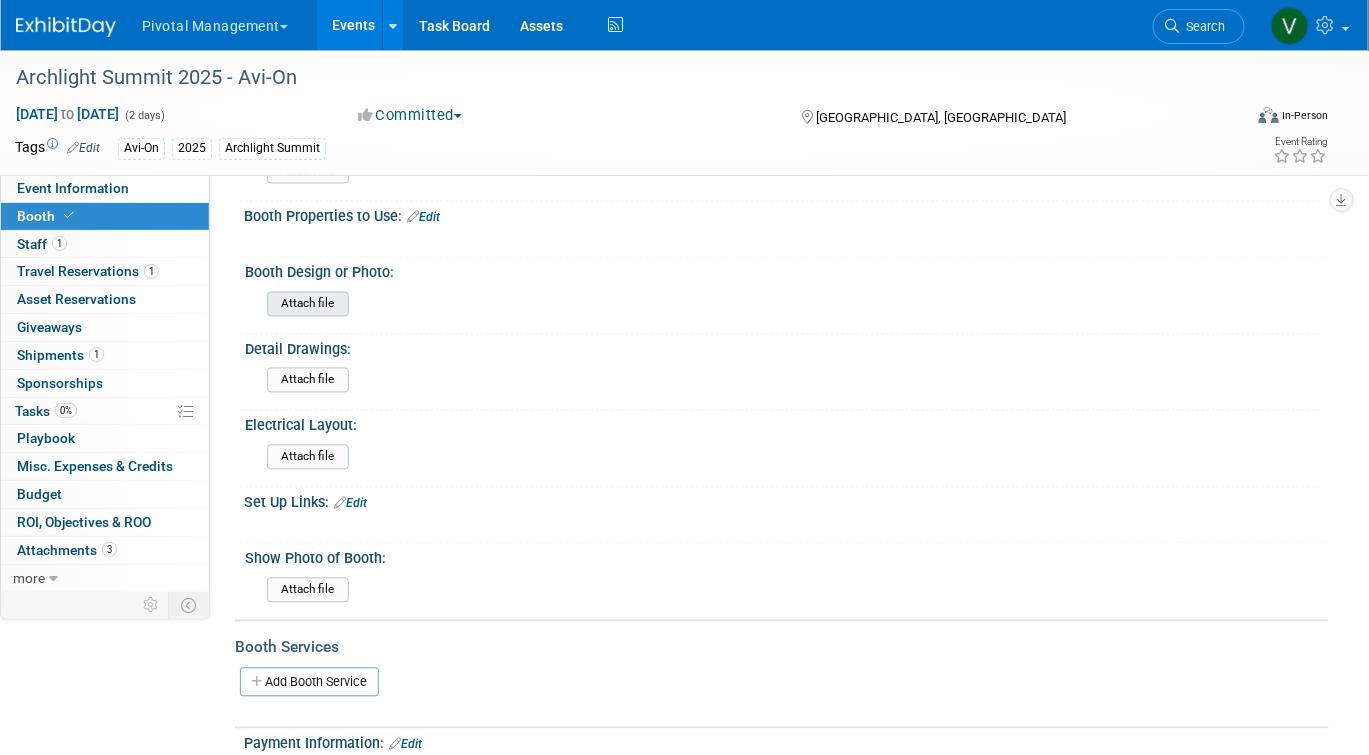 click at bounding box center [212, 304] 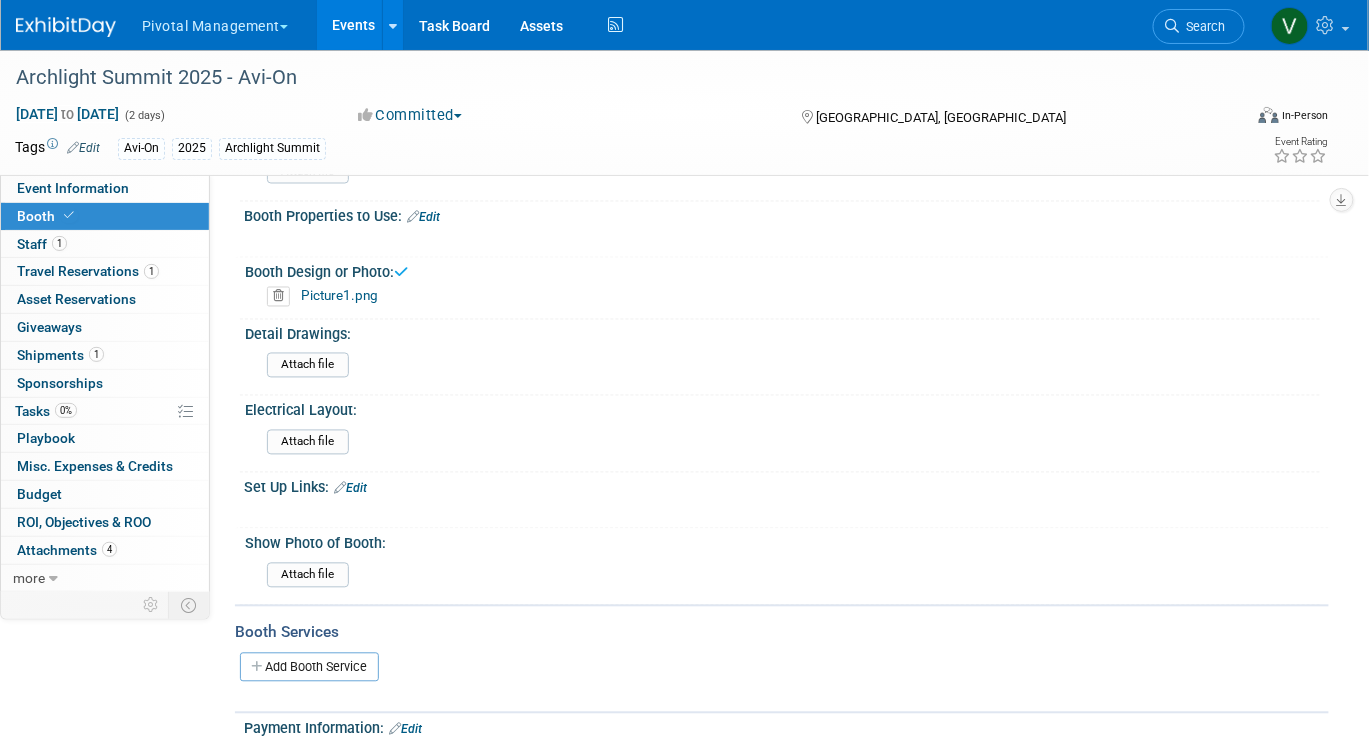 click on "Picture1.png" at bounding box center [339, 296] 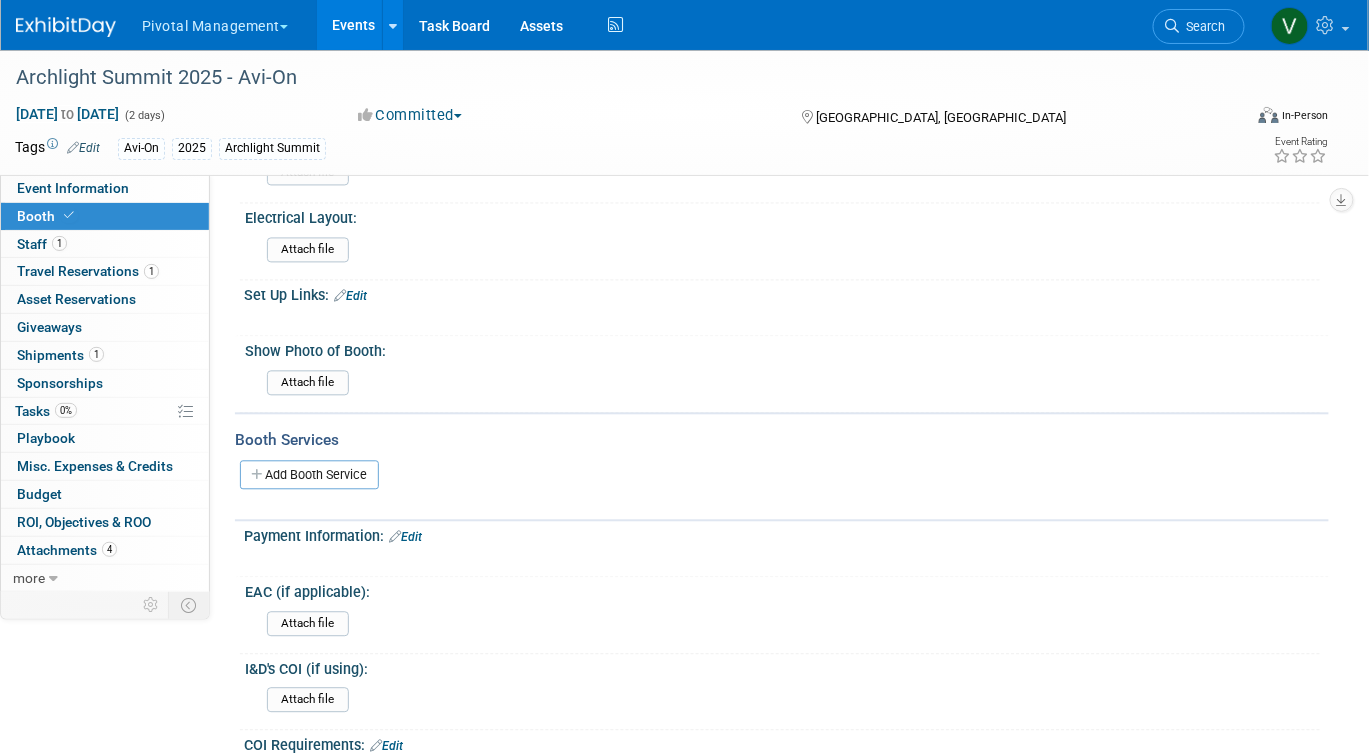 scroll, scrollTop: 1116, scrollLeft: 0, axis: vertical 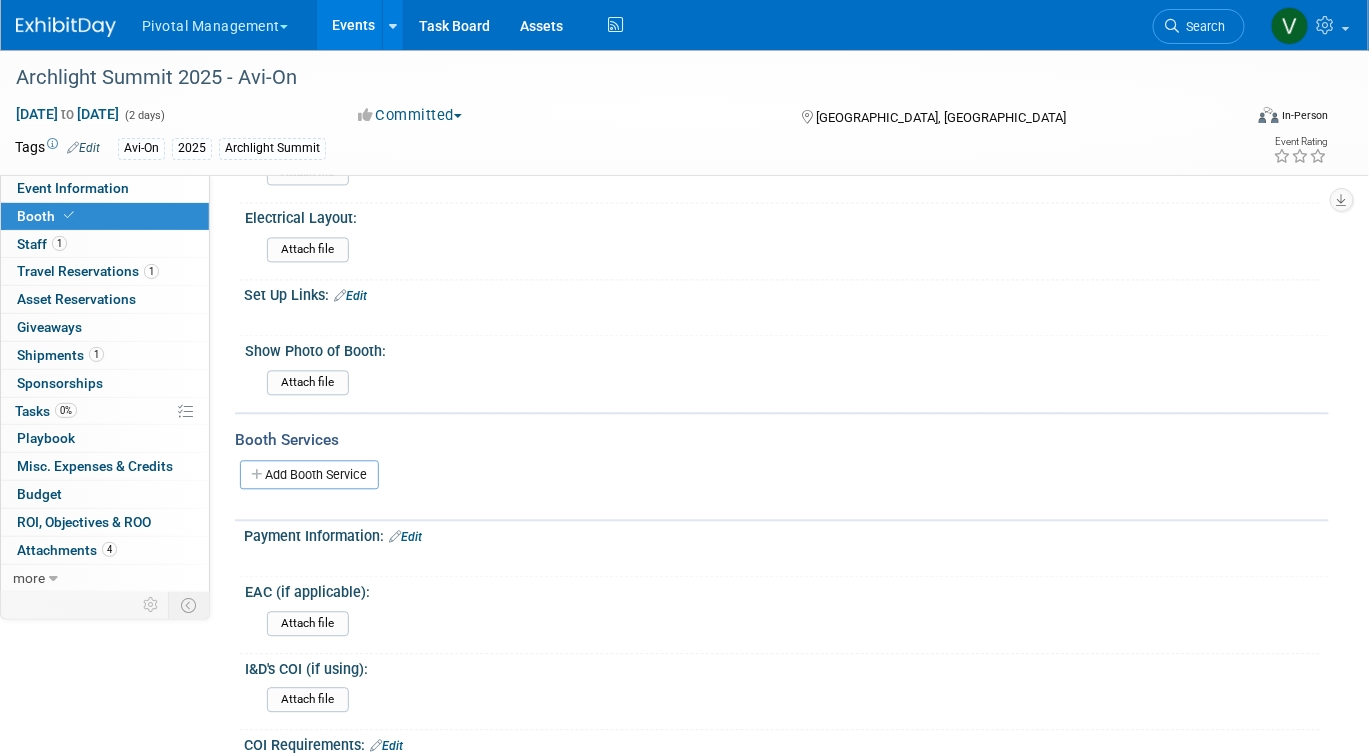 click on "Events" at bounding box center (353, 25) 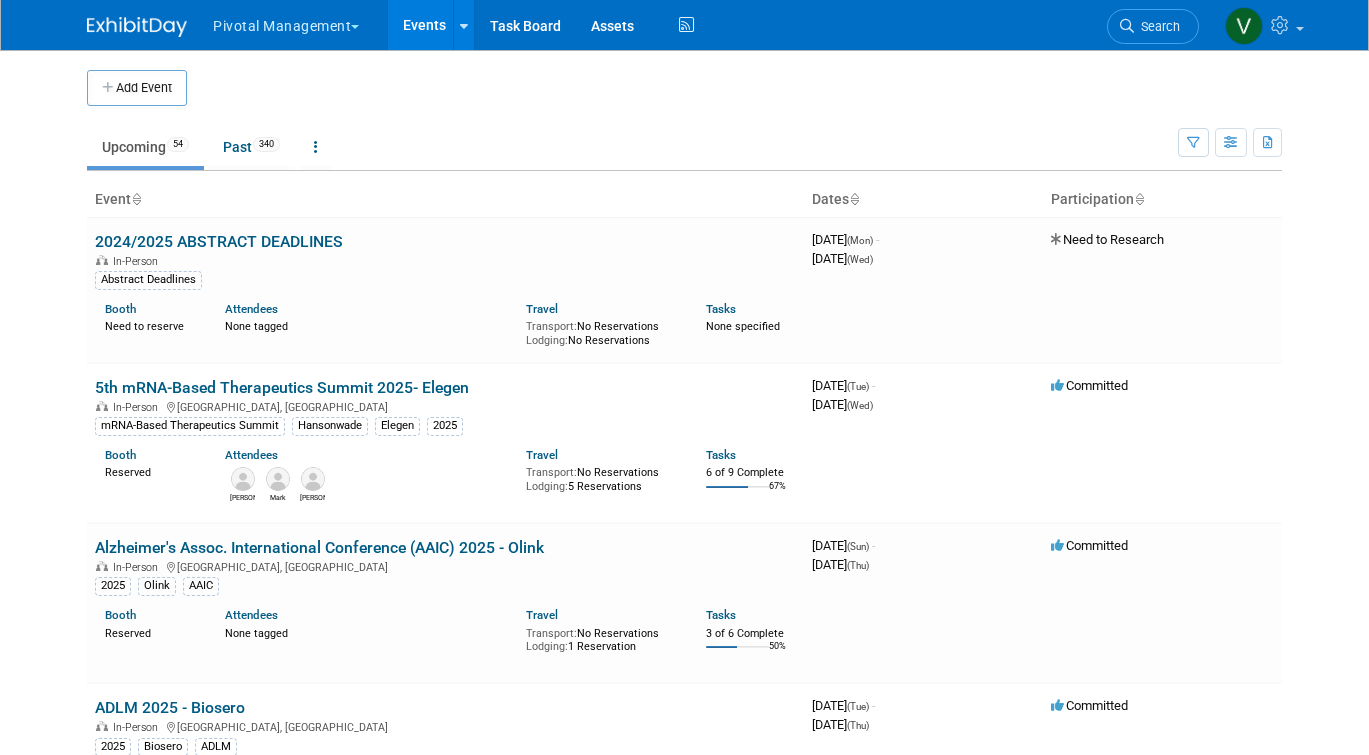 scroll, scrollTop: 0, scrollLeft: 0, axis: both 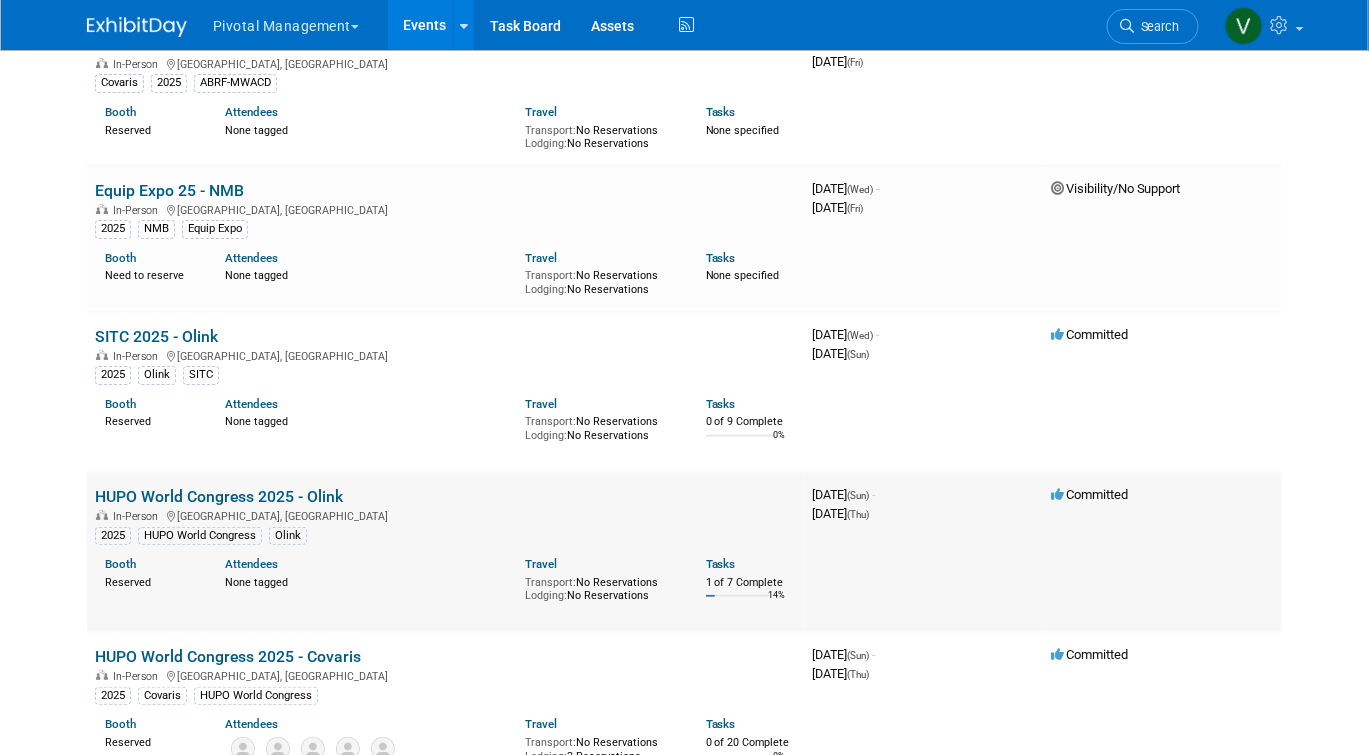 click on "HUPO World Congress 2025 - Olink" at bounding box center (219, 496) 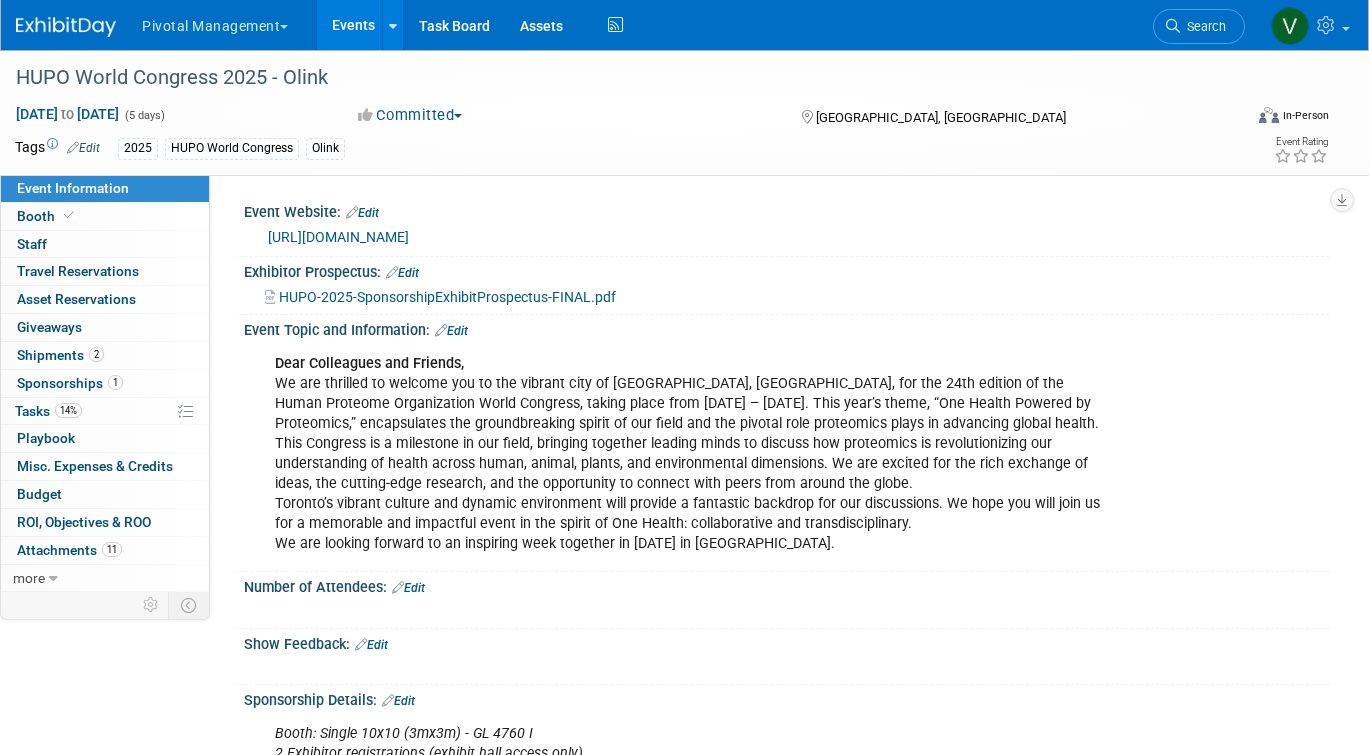 scroll, scrollTop: 0, scrollLeft: 0, axis: both 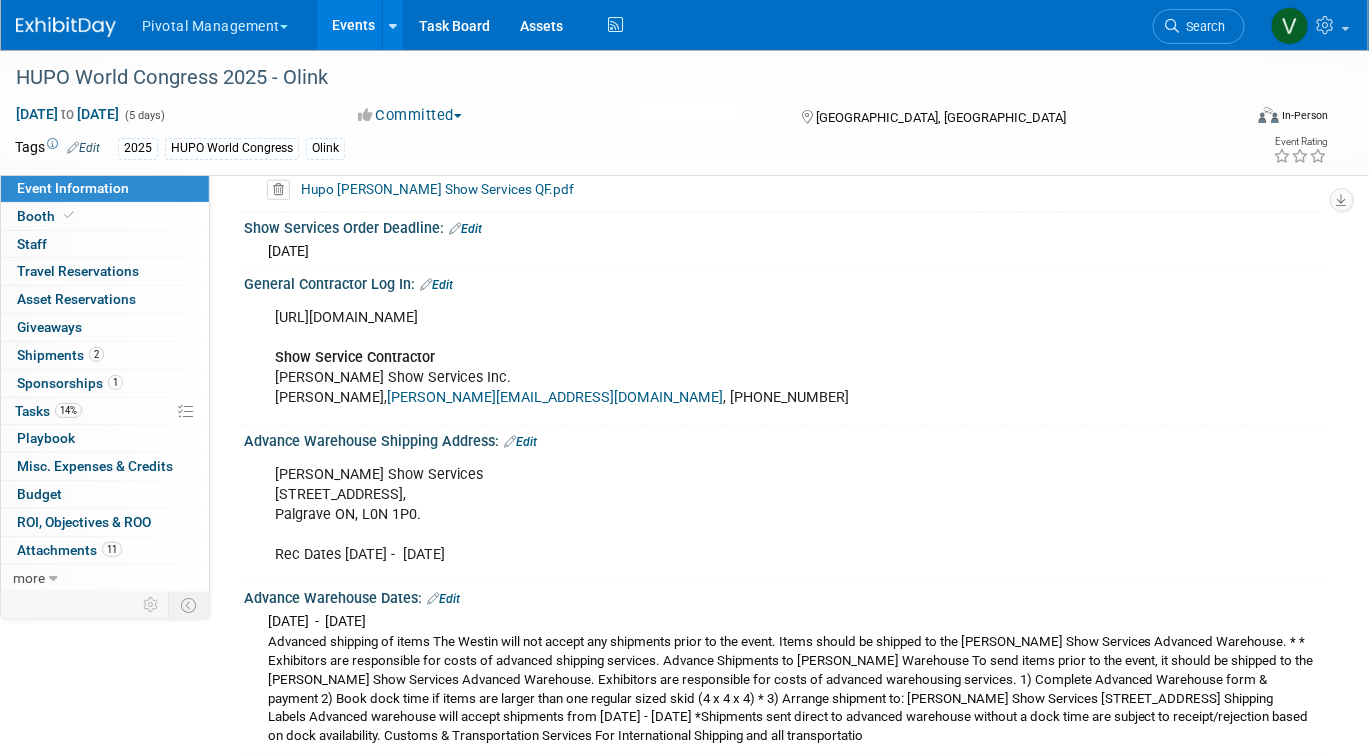 click on "Edit" at bounding box center (436, 285) 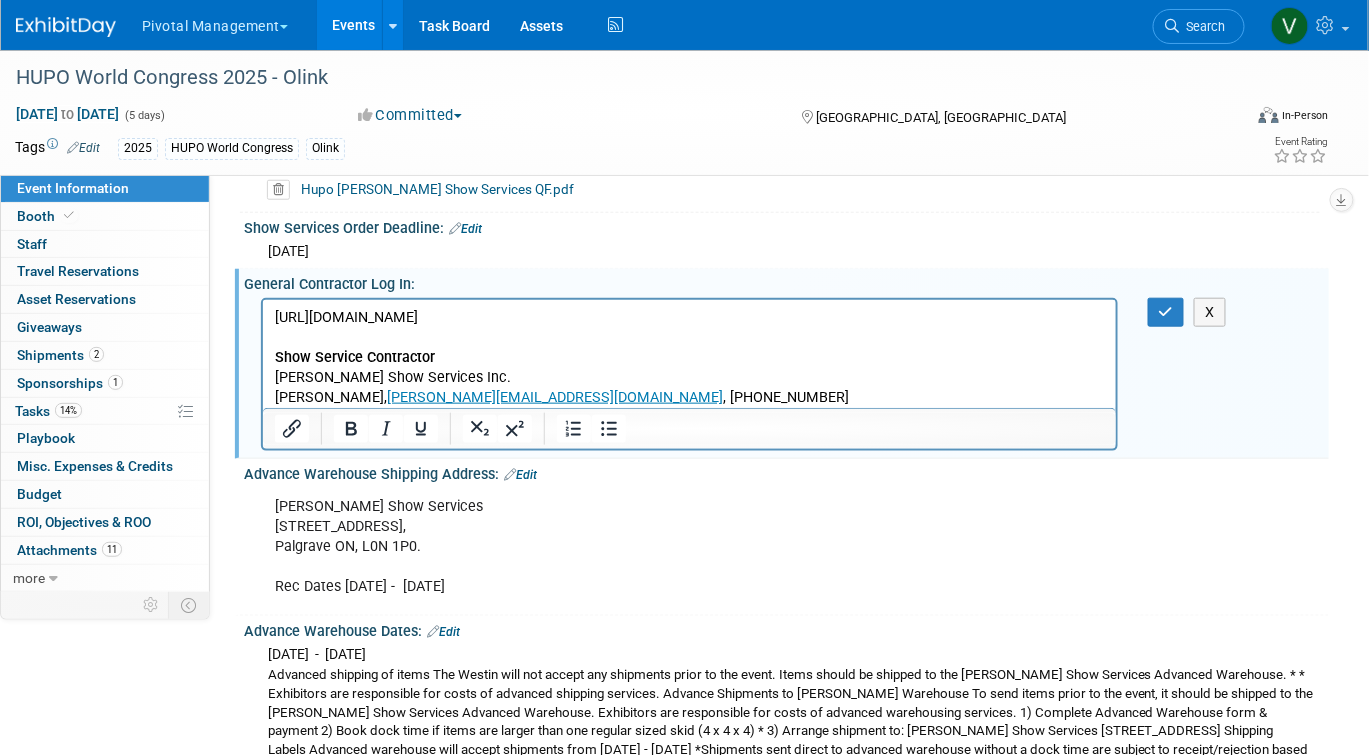 scroll, scrollTop: 0, scrollLeft: 0, axis: both 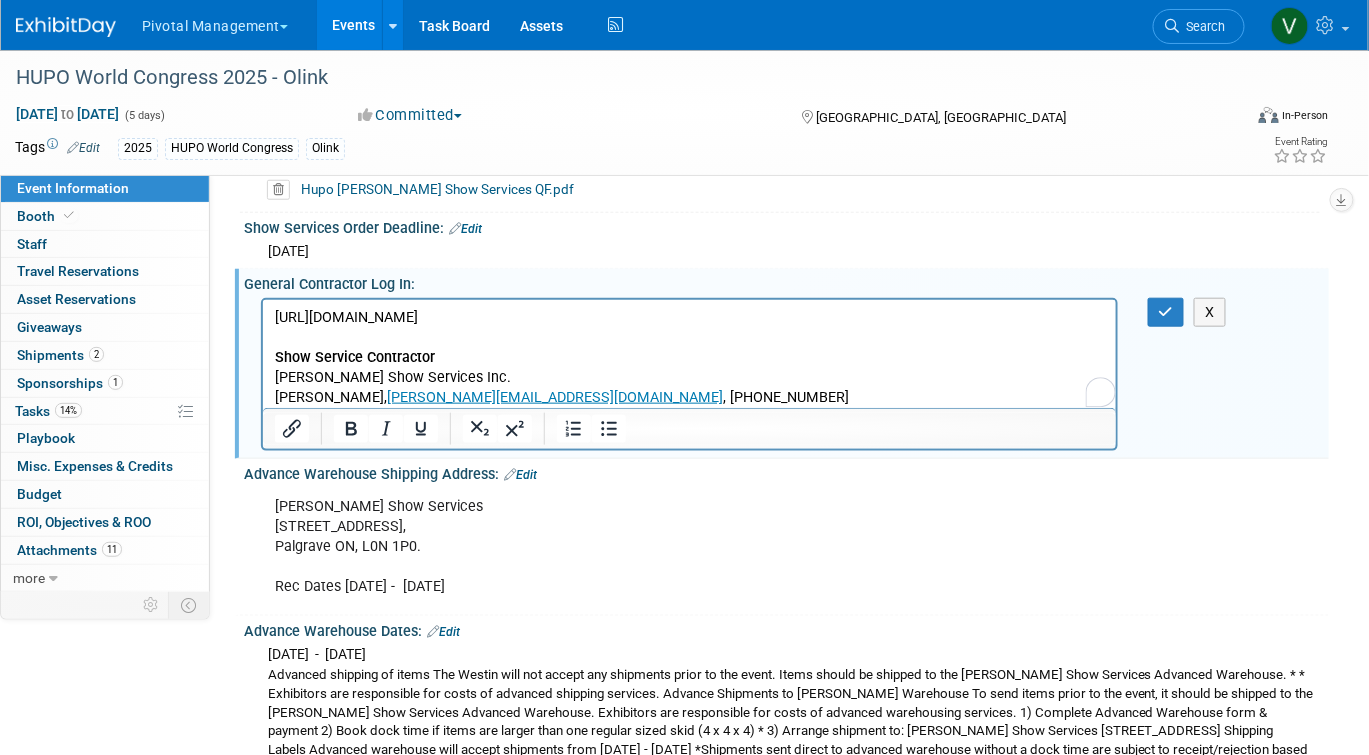 click on "https://robinsonevents.ca/rd_ek_kit/1736875675973x182303177272459260?event=1736875675973x196149441267236860 Show Service Contractor  Robinson Show Services Inc.  Elaine Blosmanis,  Elaine@robinsonshowservices.ca , 905-417-7789" at bounding box center (689, 357) 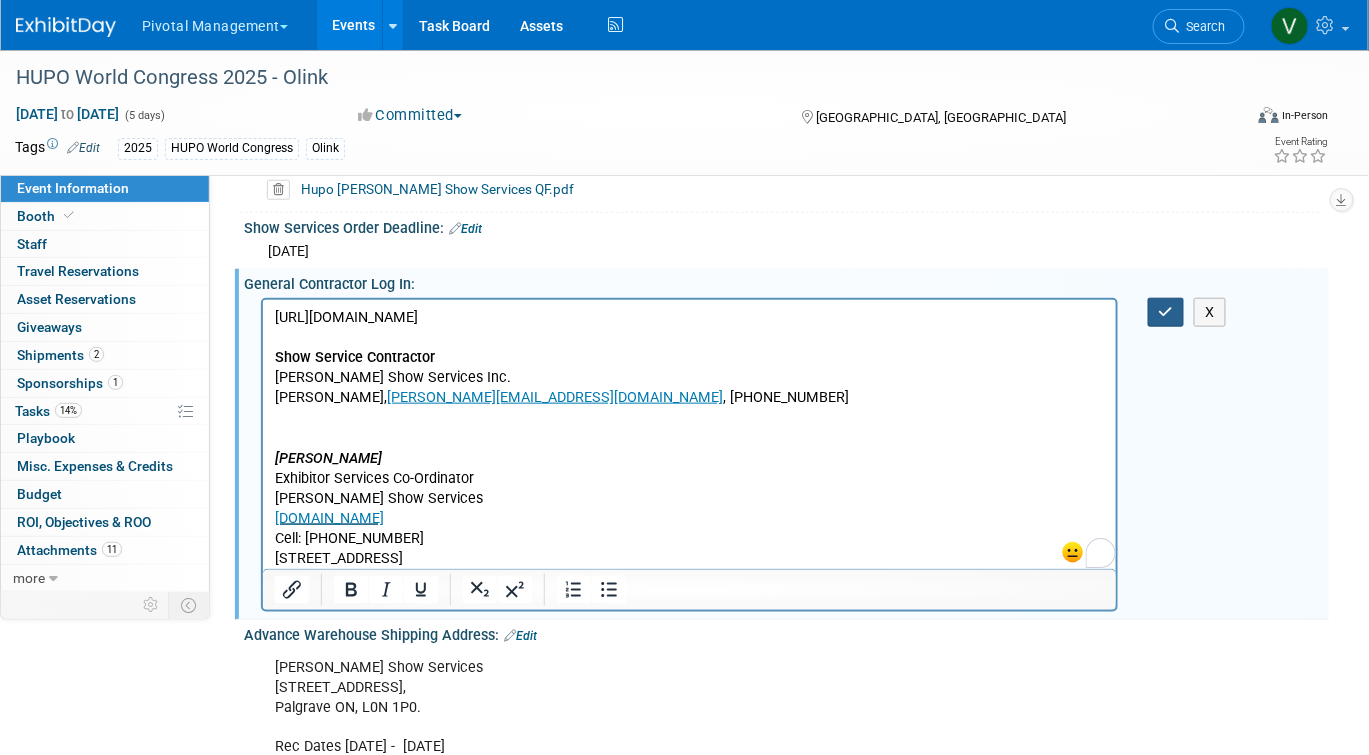 click at bounding box center [1166, 312] 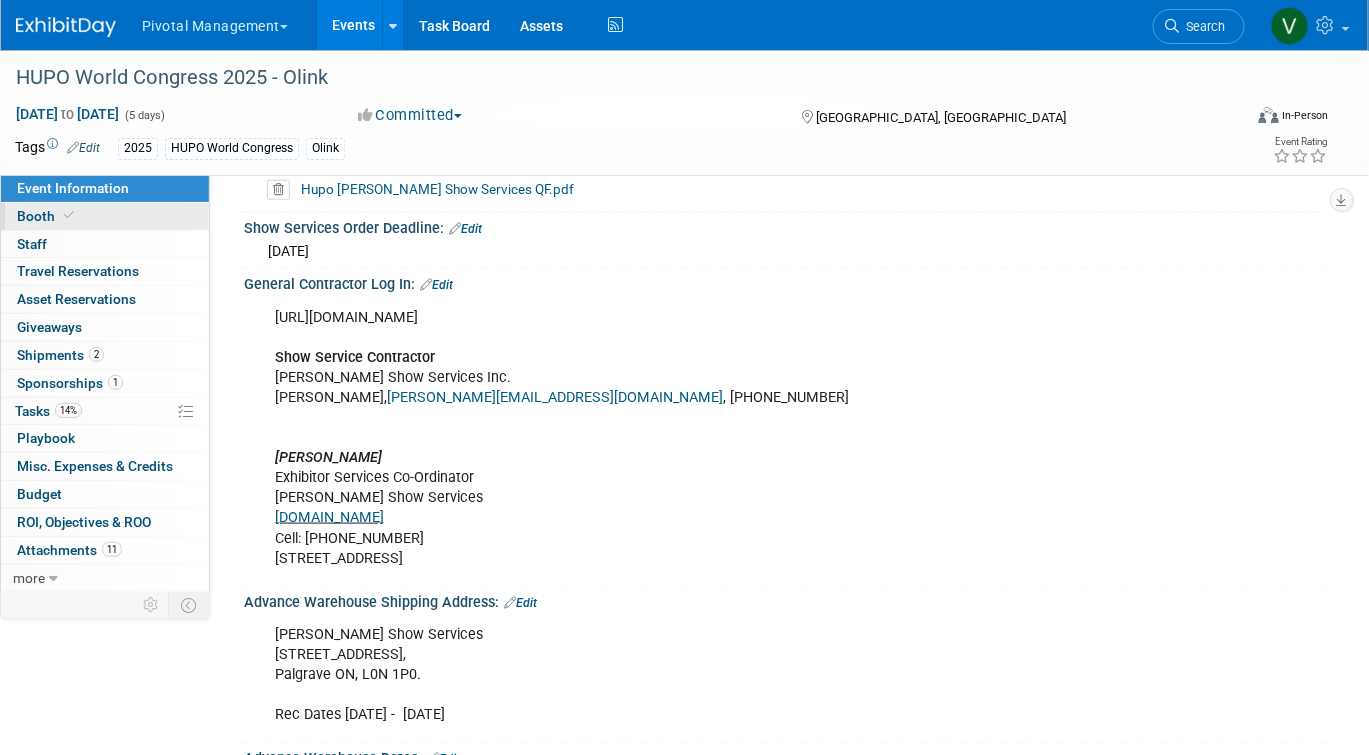click on "Booth" at bounding box center [105, 216] 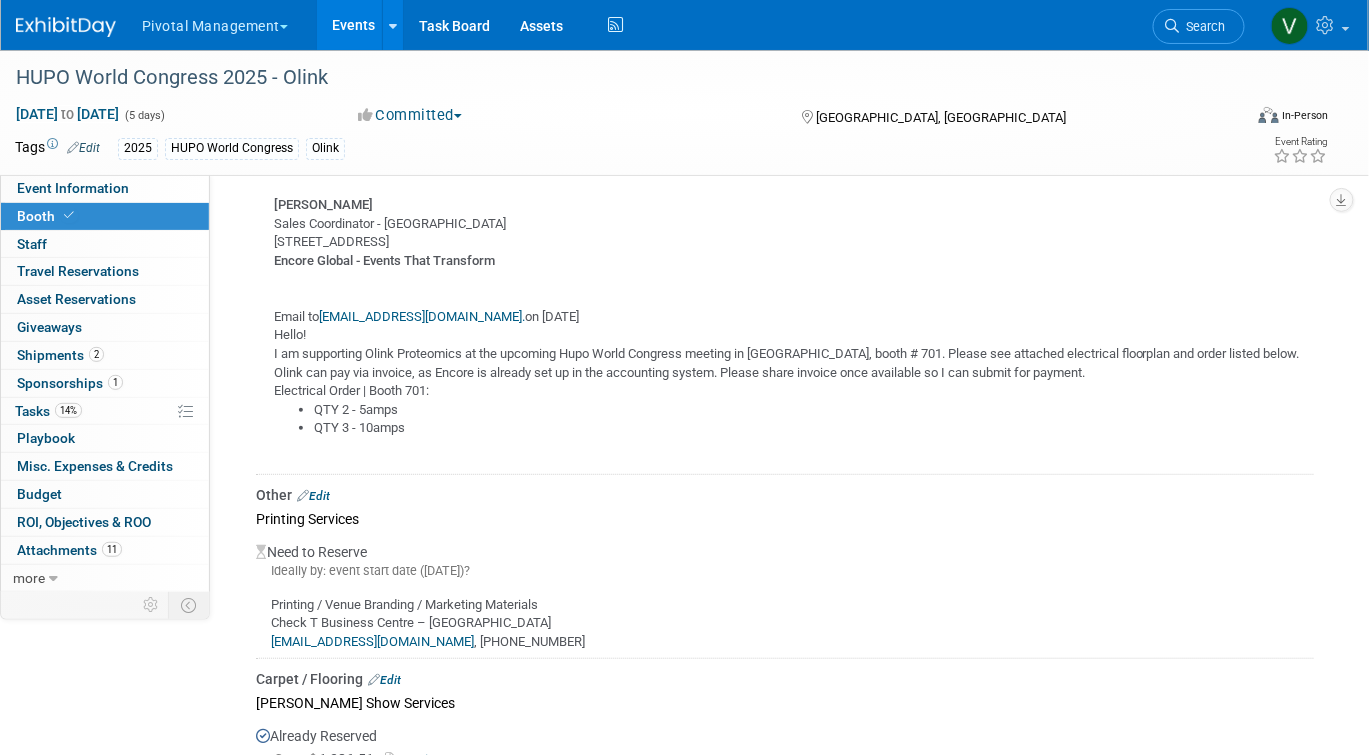 scroll, scrollTop: 2448, scrollLeft: 0, axis: vertical 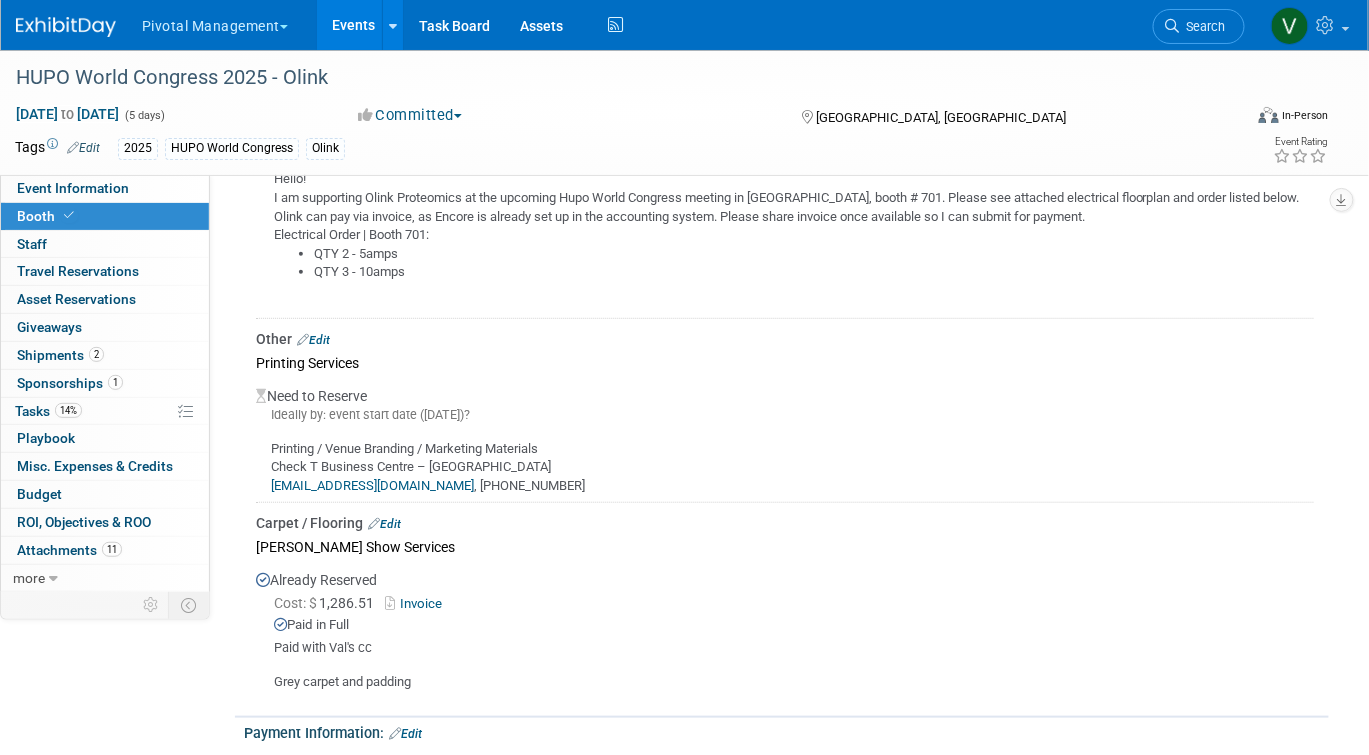 click on "Other
Edit" at bounding box center (785, 339) 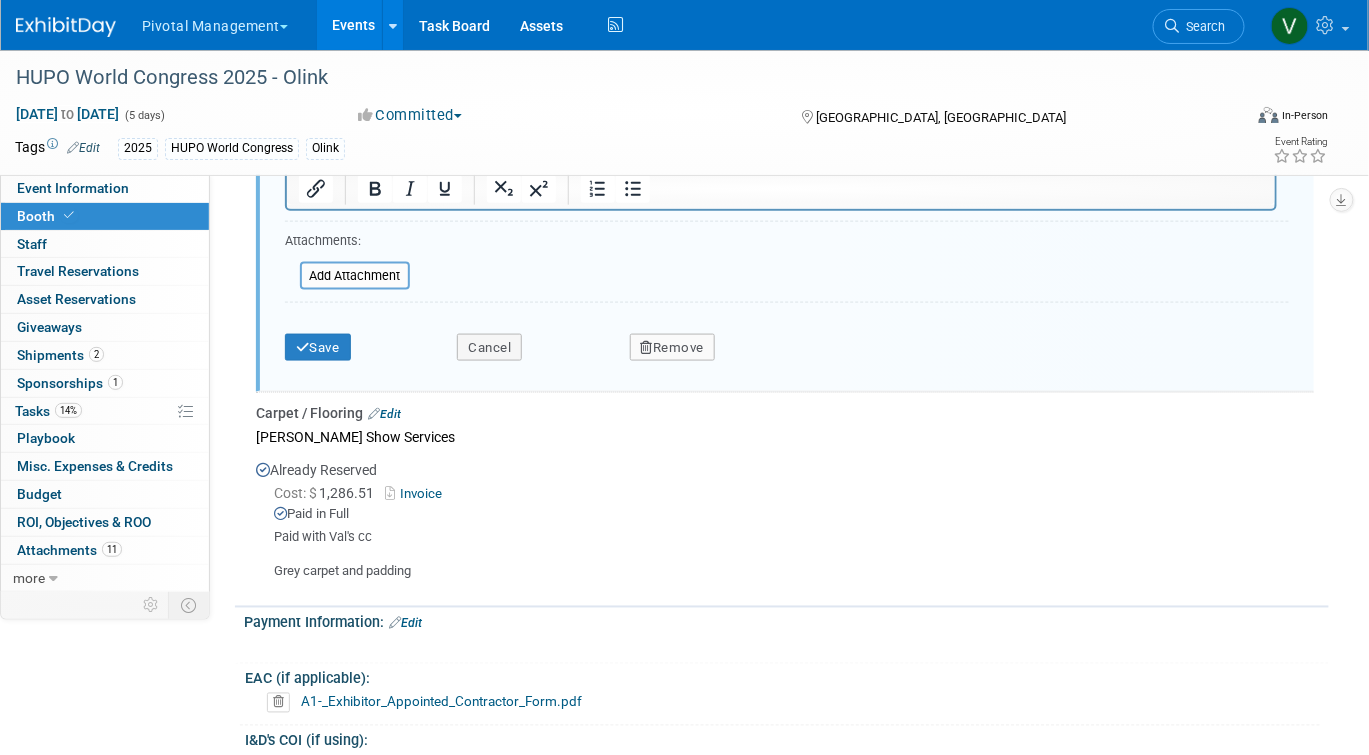scroll, scrollTop: 2919, scrollLeft: 0, axis: vertical 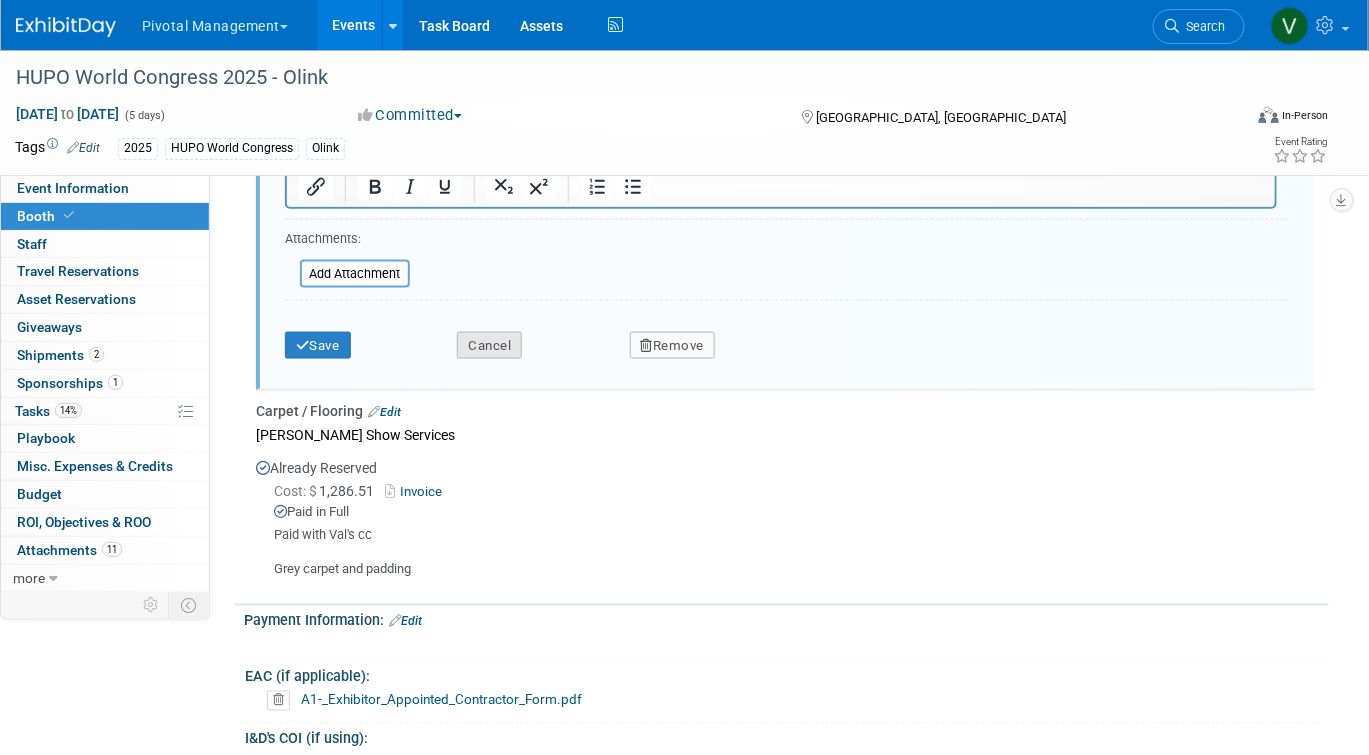 click on "Cancel" at bounding box center (489, 346) 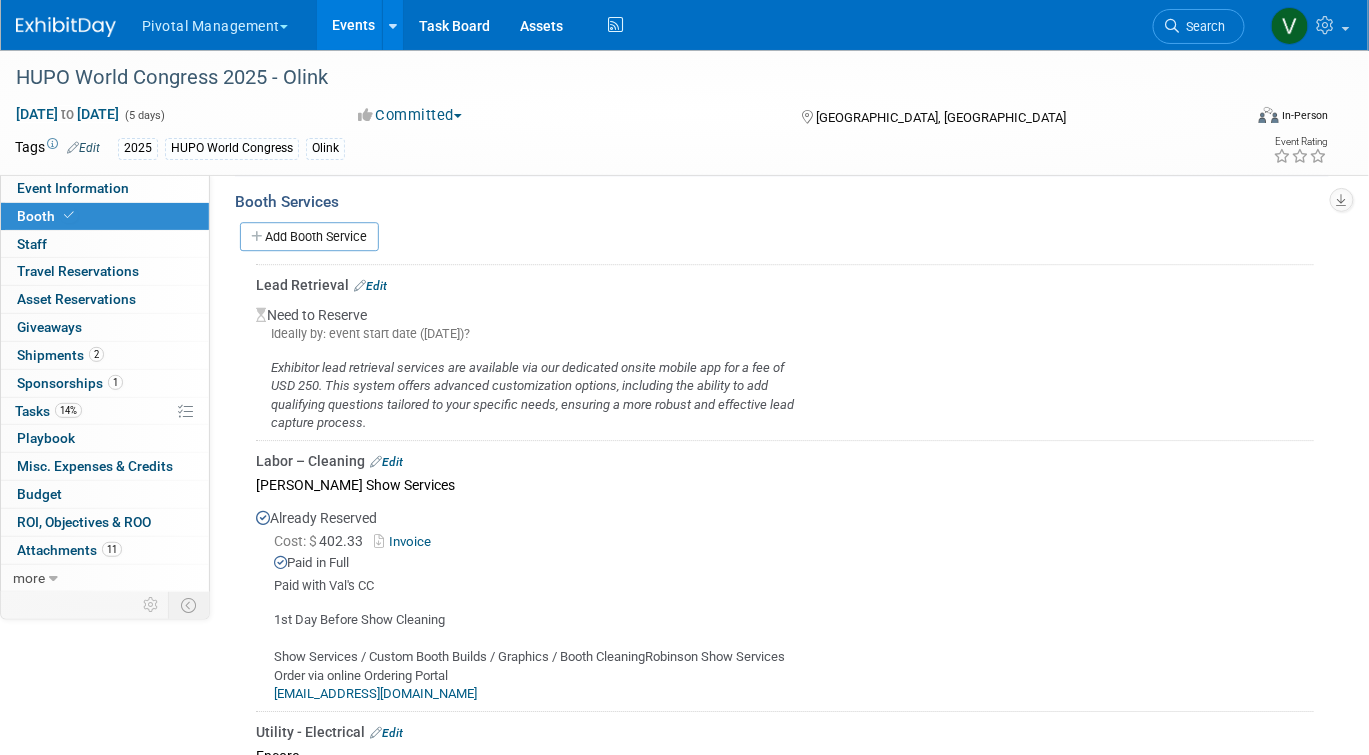 scroll, scrollTop: 1570, scrollLeft: 0, axis: vertical 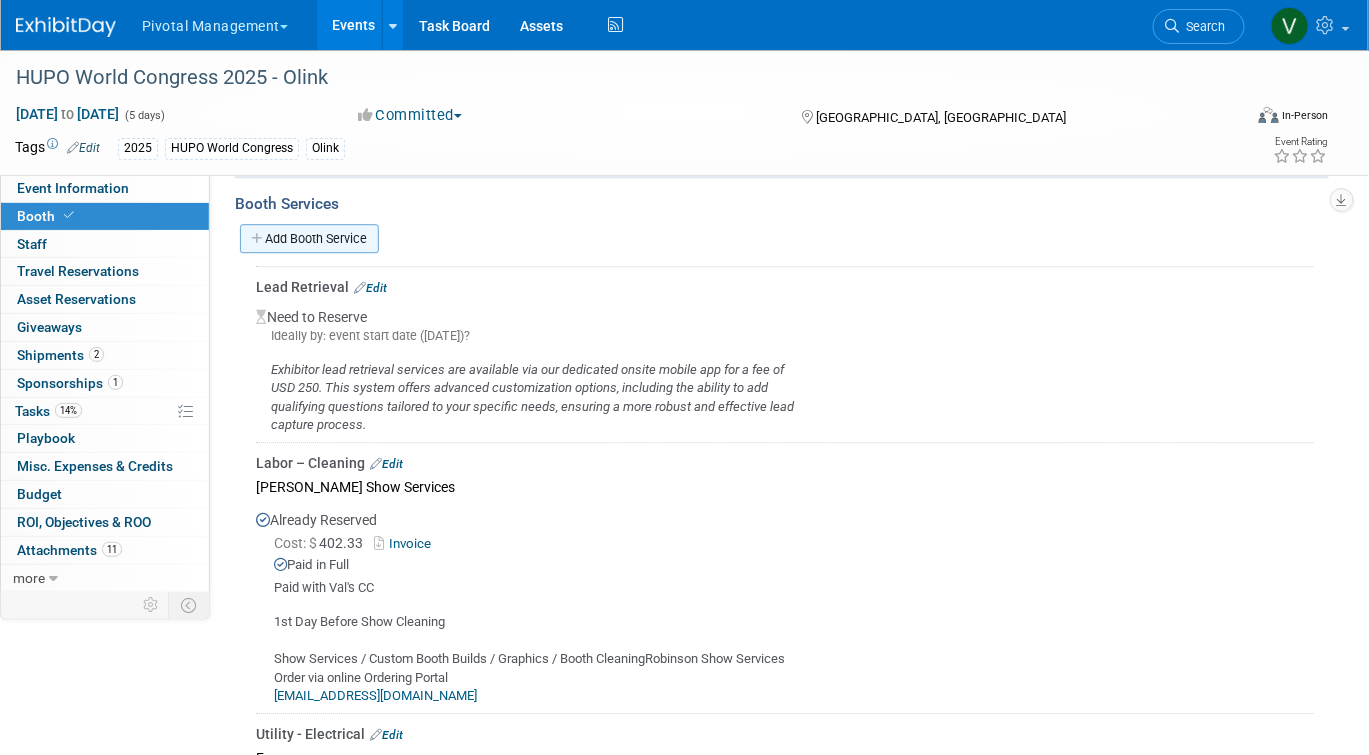 click on "Add Booth Service" at bounding box center (309, 238) 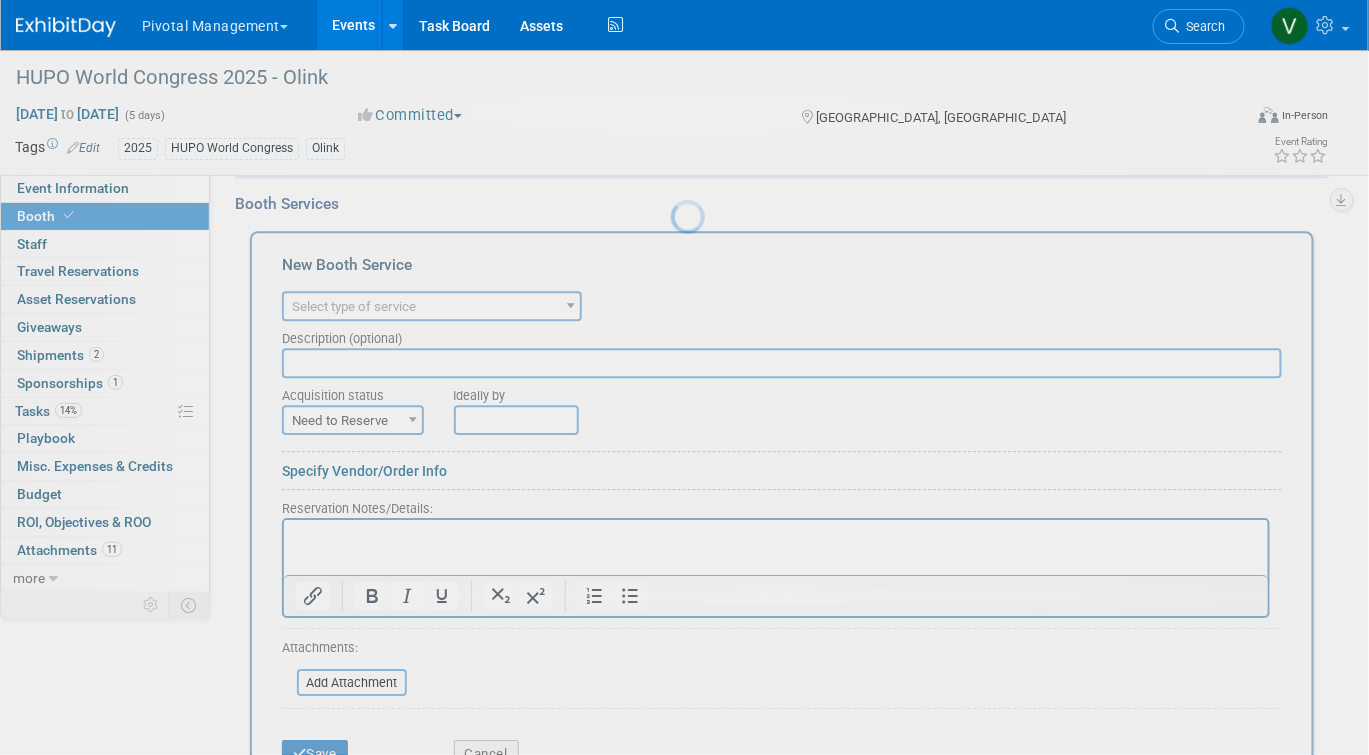 scroll, scrollTop: 0, scrollLeft: 0, axis: both 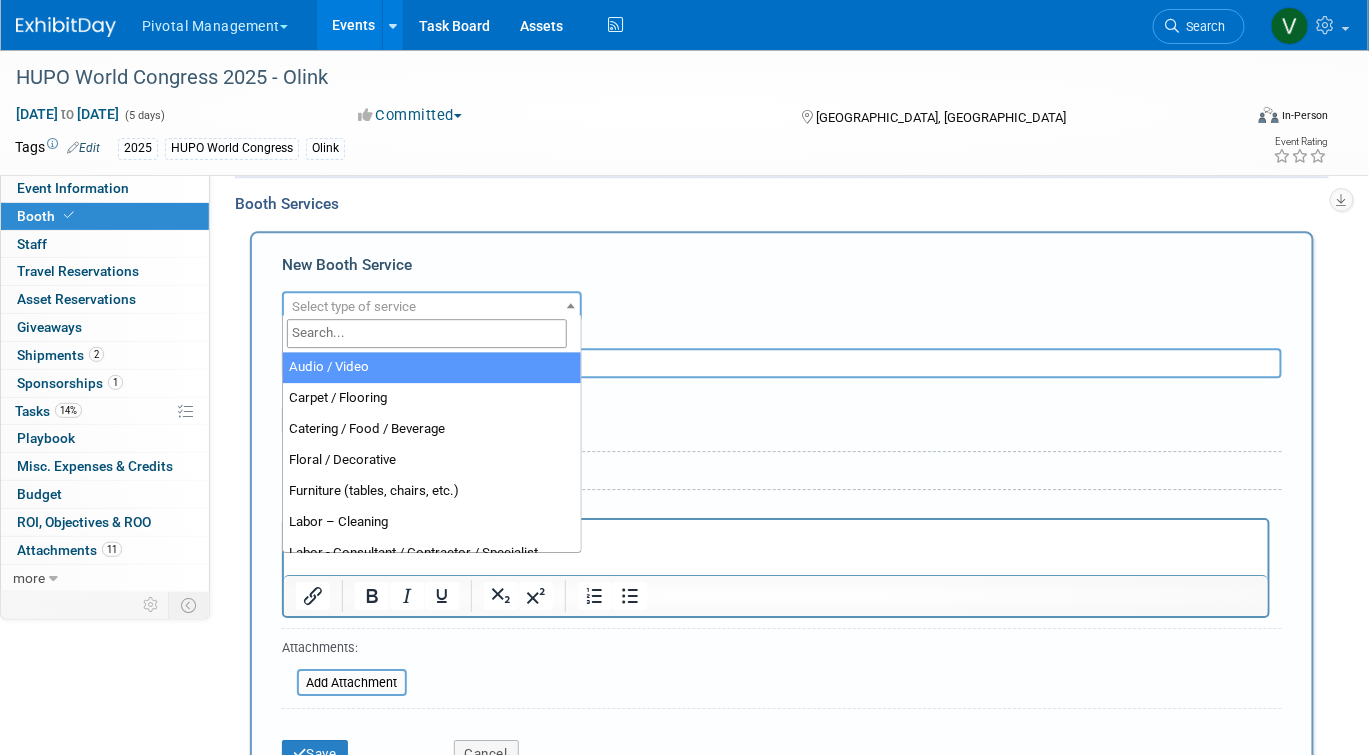 click on "Select type of service" at bounding box center (354, 306) 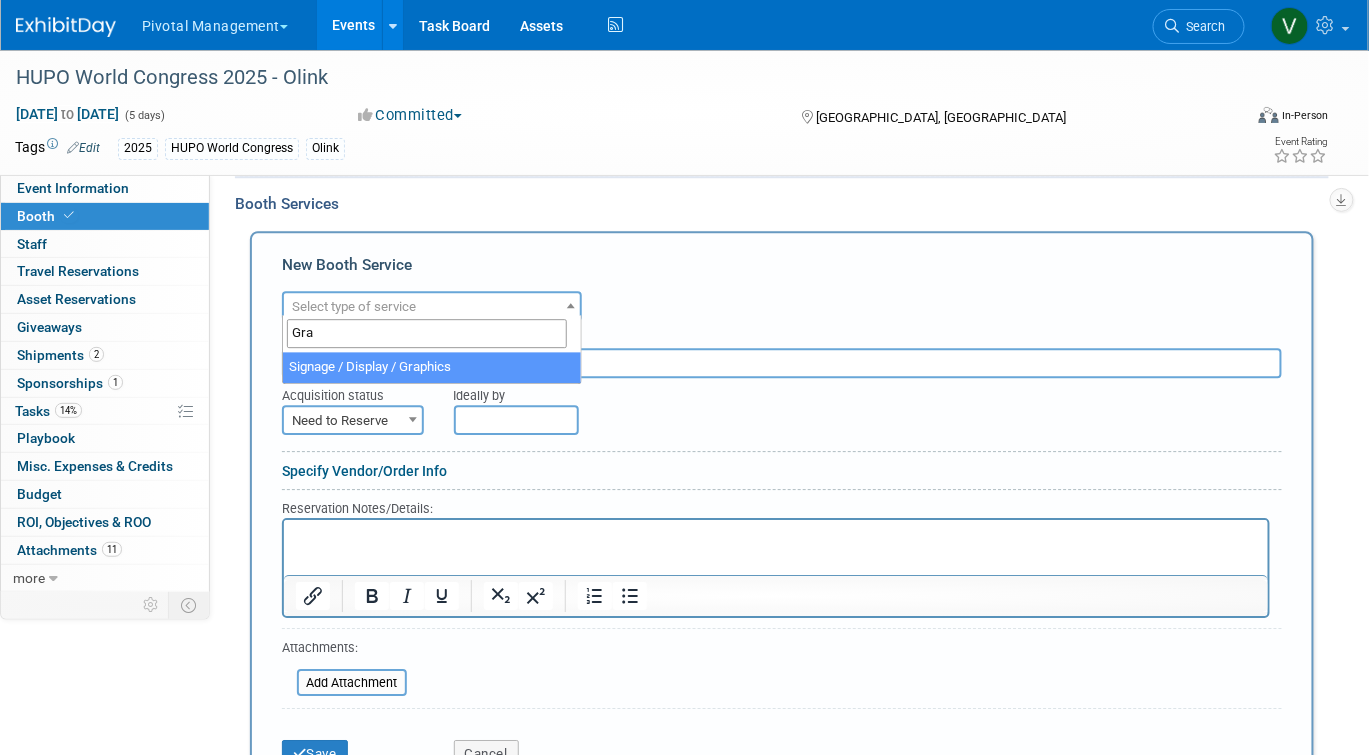 type on "Gra" 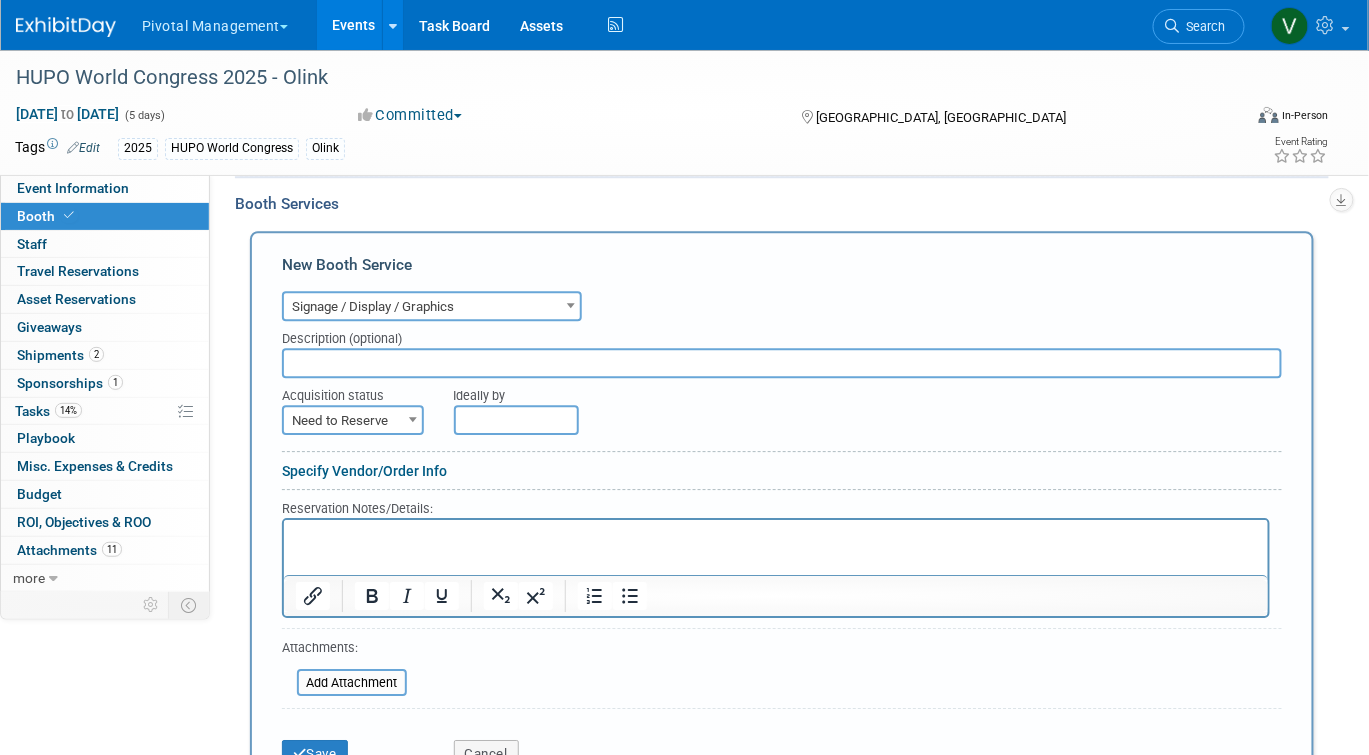click at bounding box center [775, 536] 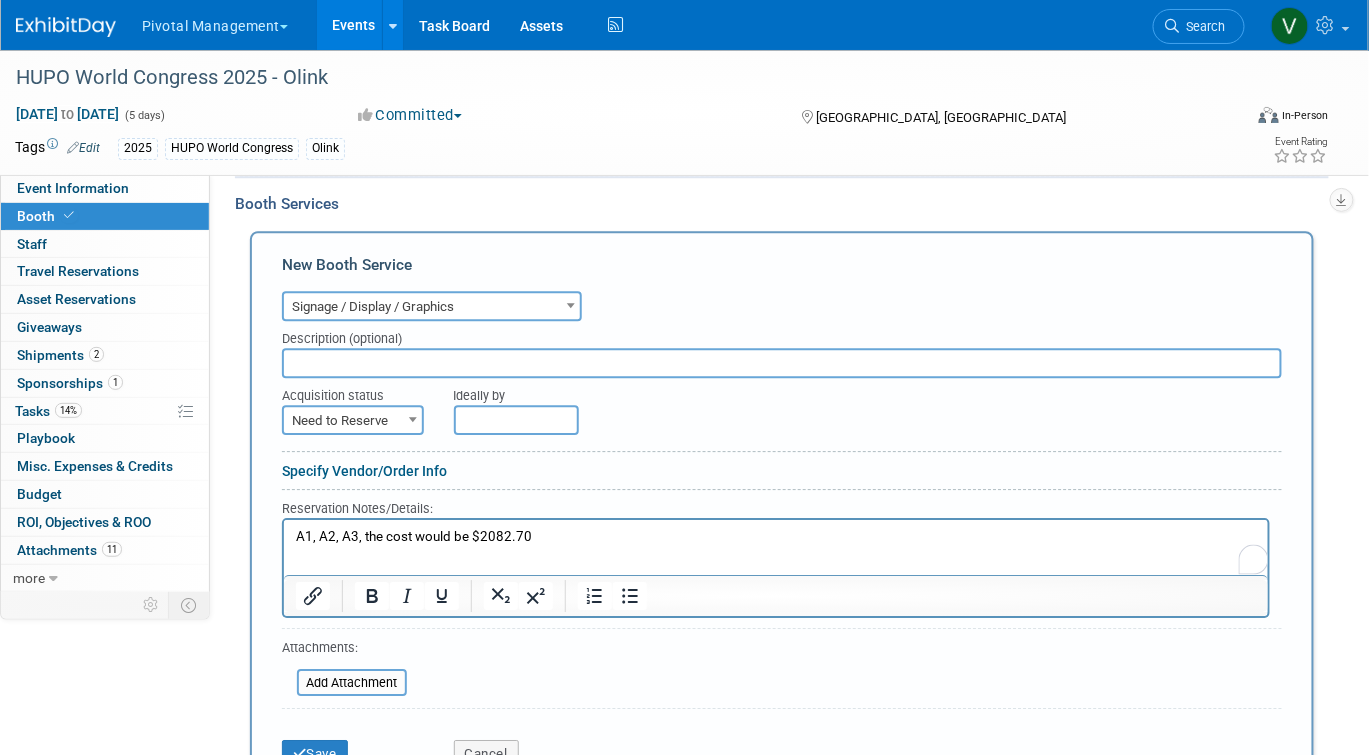 click at bounding box center (782, 363) 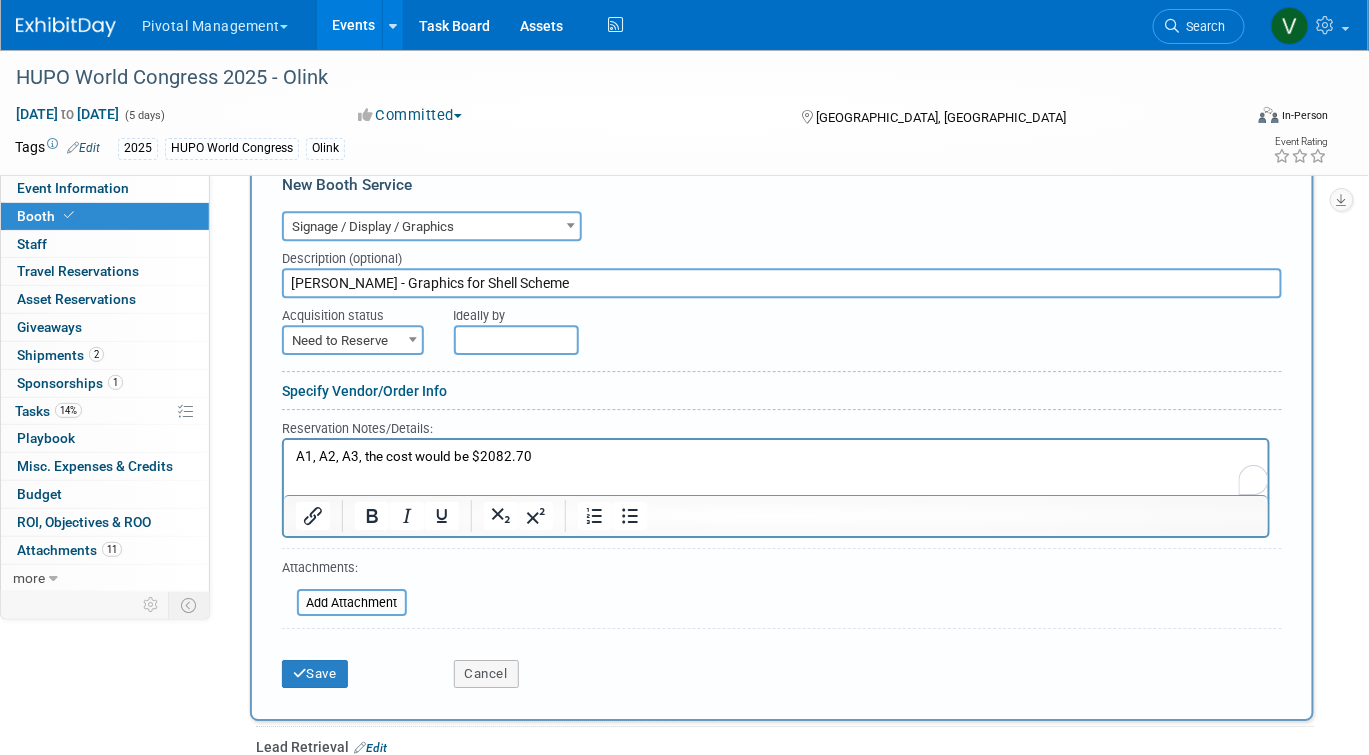 scroll, scrollTop: 1654, scrollLeft: 0, axis: vertical 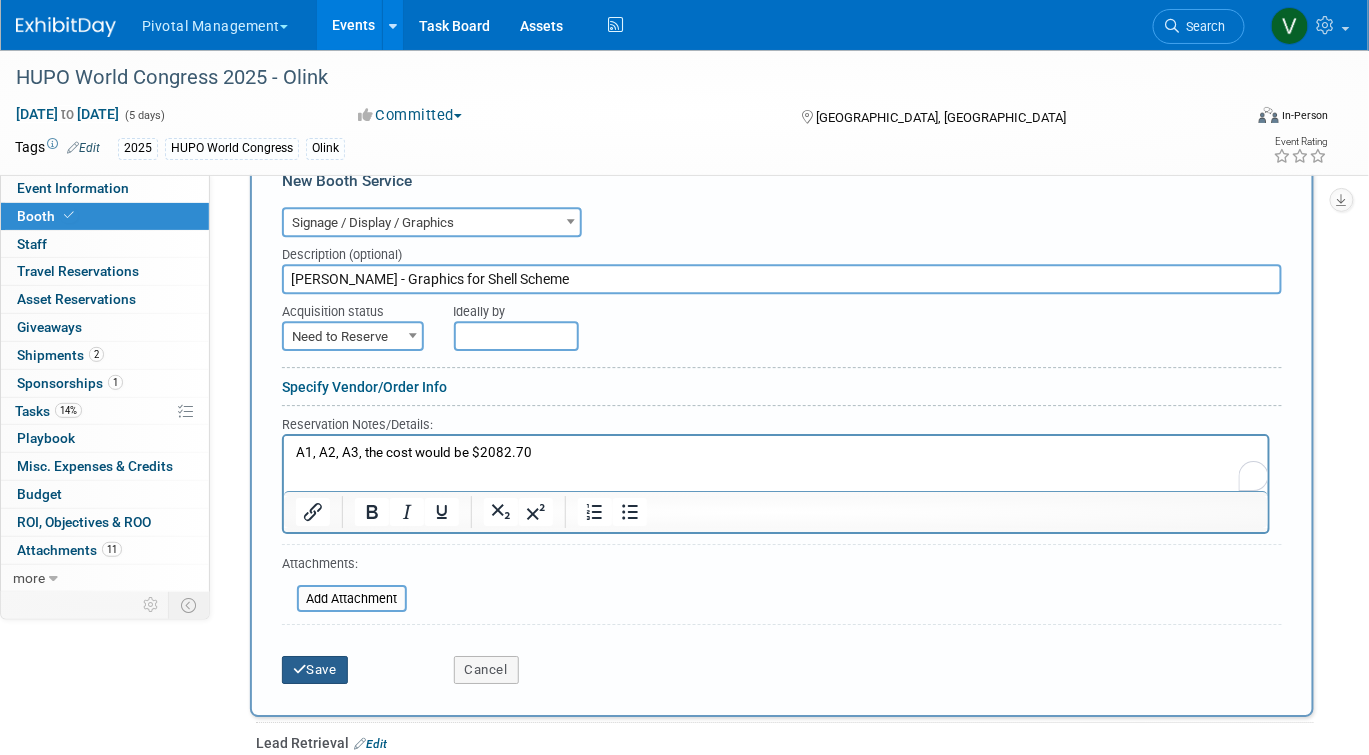type on "Robinson - Graphics for Shell Scheme" 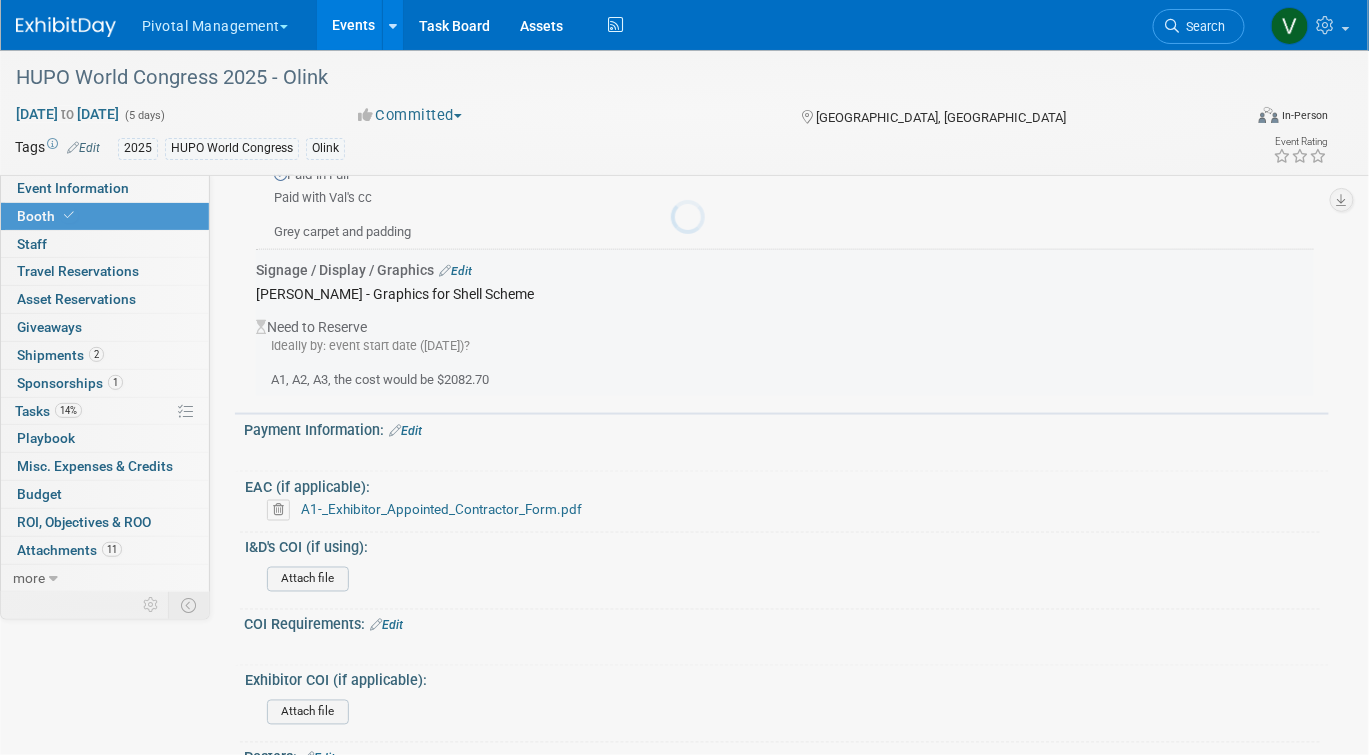 scroll, scrollTop: 2926, scrollLeft: 0, axis: vertical 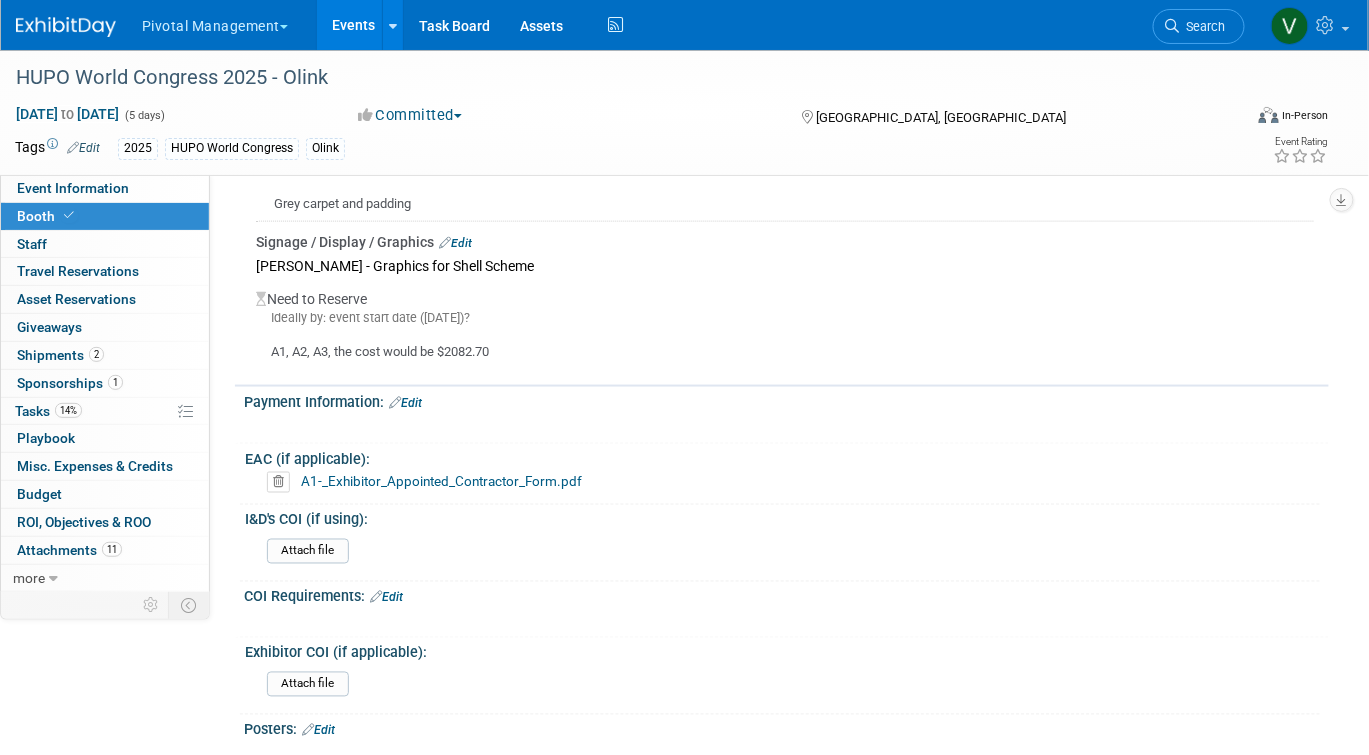 click on "Events" at bounding box center [353, 25] 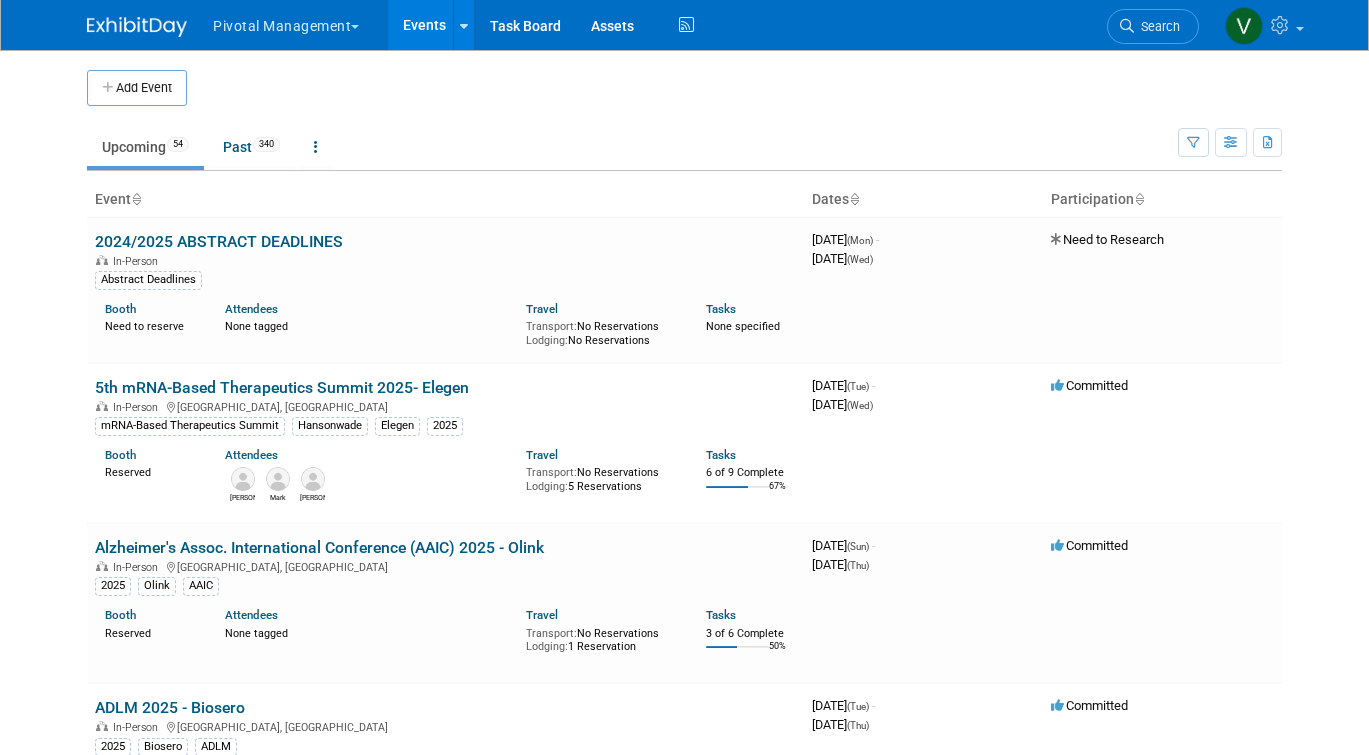 scroll, scrollTop: 0, scrollLeft: 0, axis: both 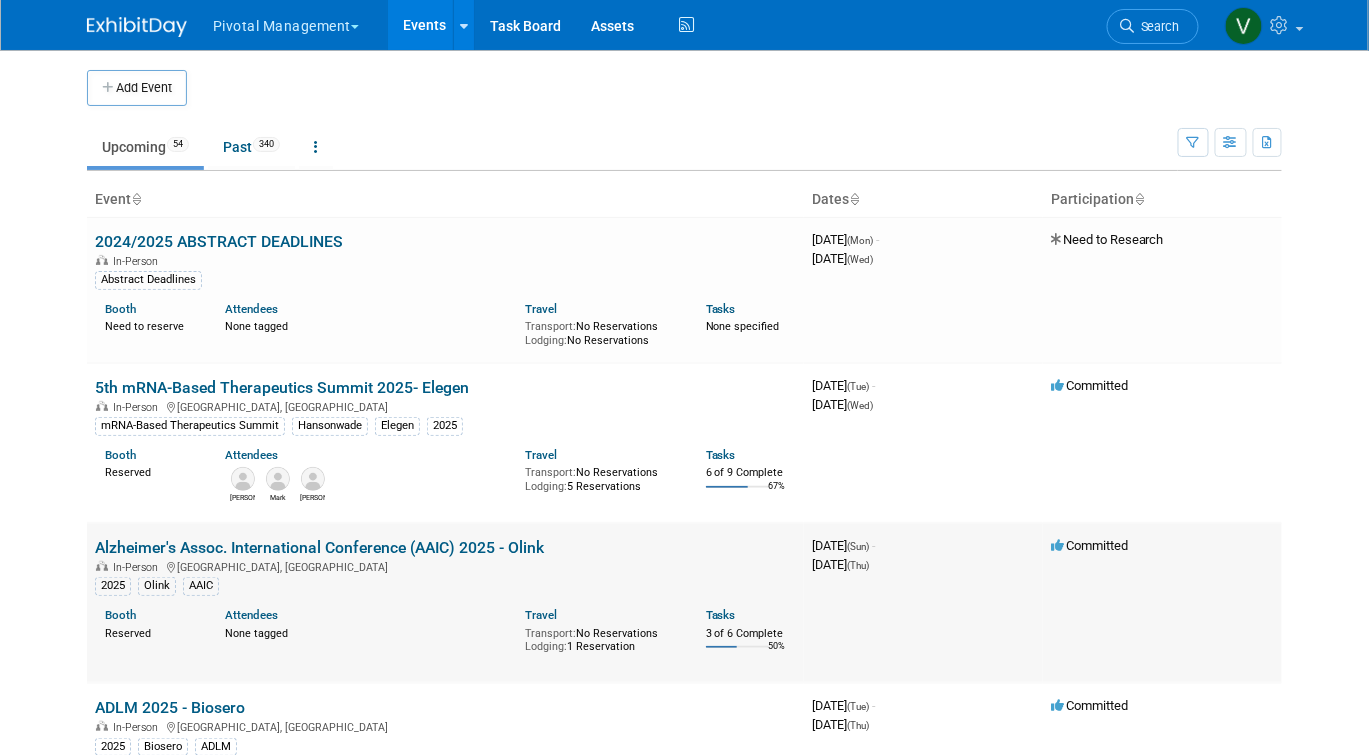 click on "Alzheimer's Assoc. International Conference (AAIC) 2025 - Olink" at bounding box center [319, 547] 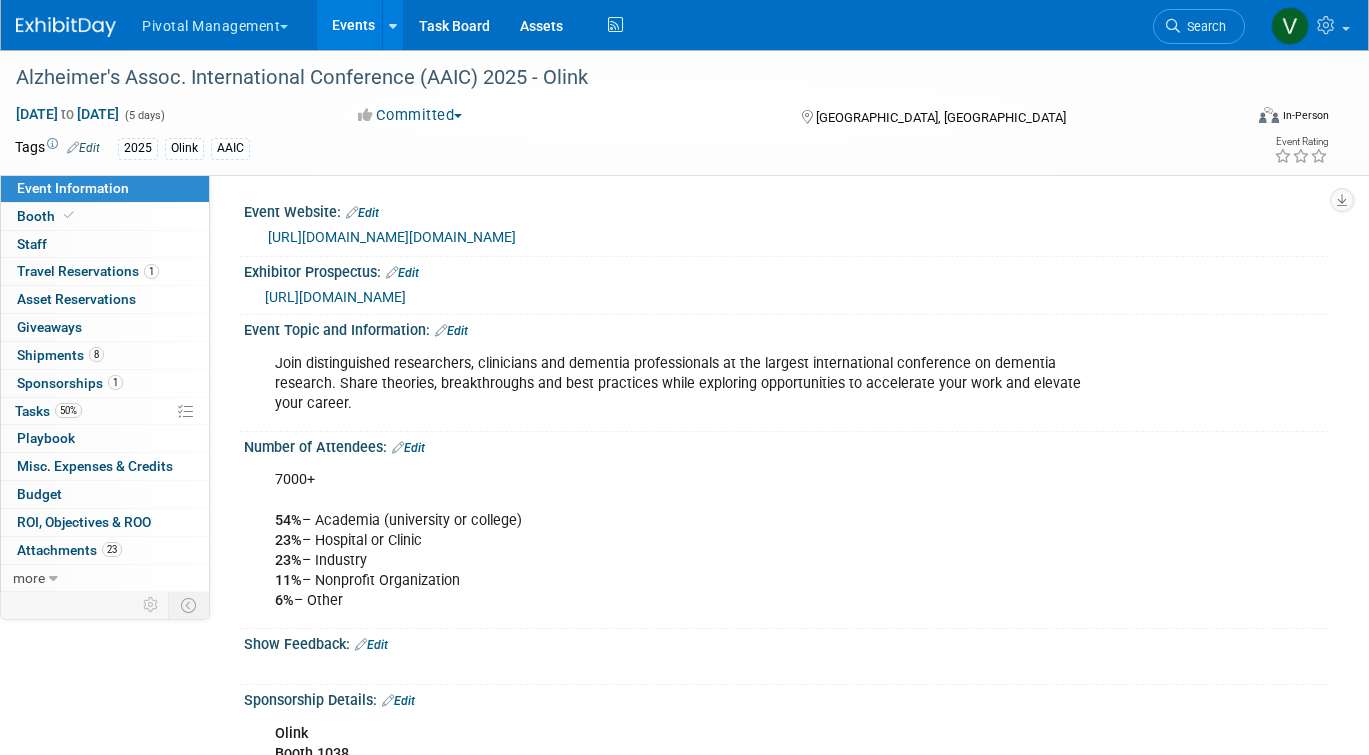 scroll, scrollTop: 0, scrollLeft: 0, axis: both 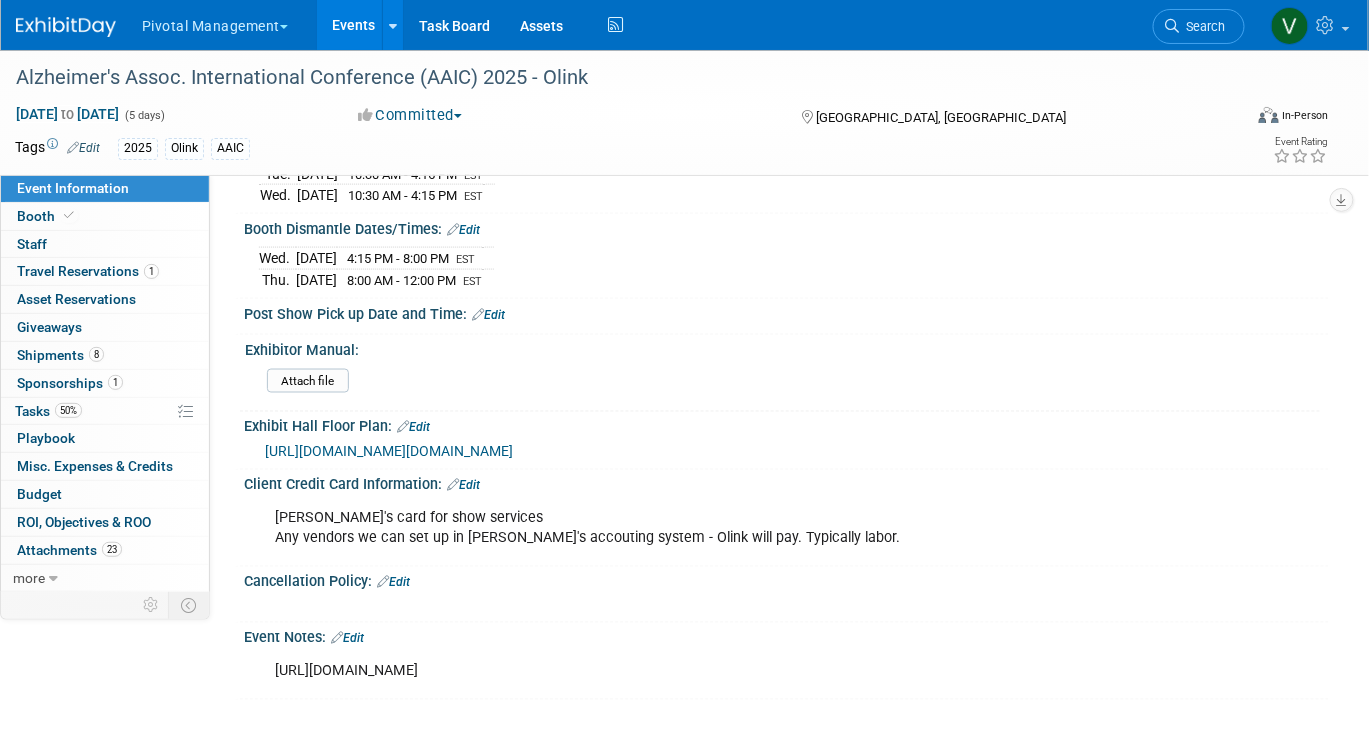 click on "https://hallerickson.ungerboeck.com/prod/app85.cshtml?aat=63664442494135596b5a3832684c434c3457454d4f6a6f5331636d50366e4a7071353771423348466f424d3d" at bounding box center (389, 452) 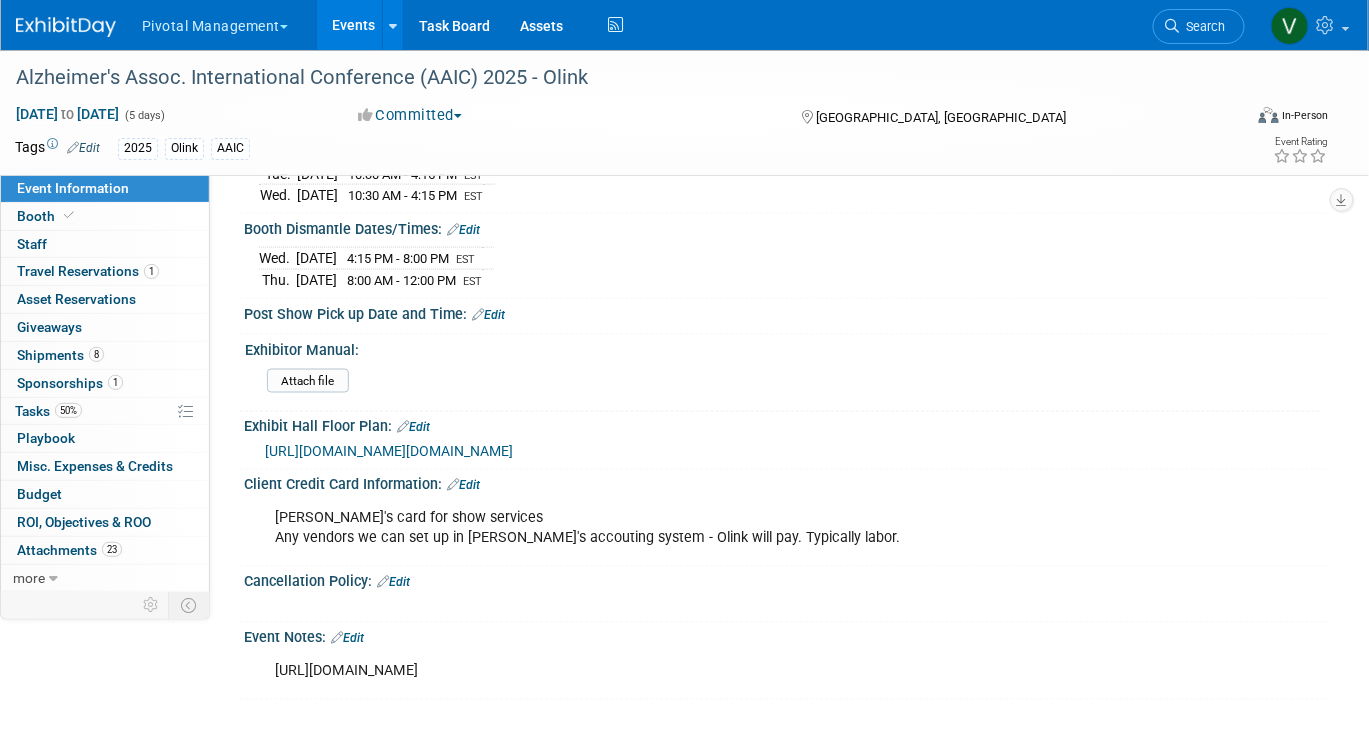 click on "Events" at bounding box center (353, 25) 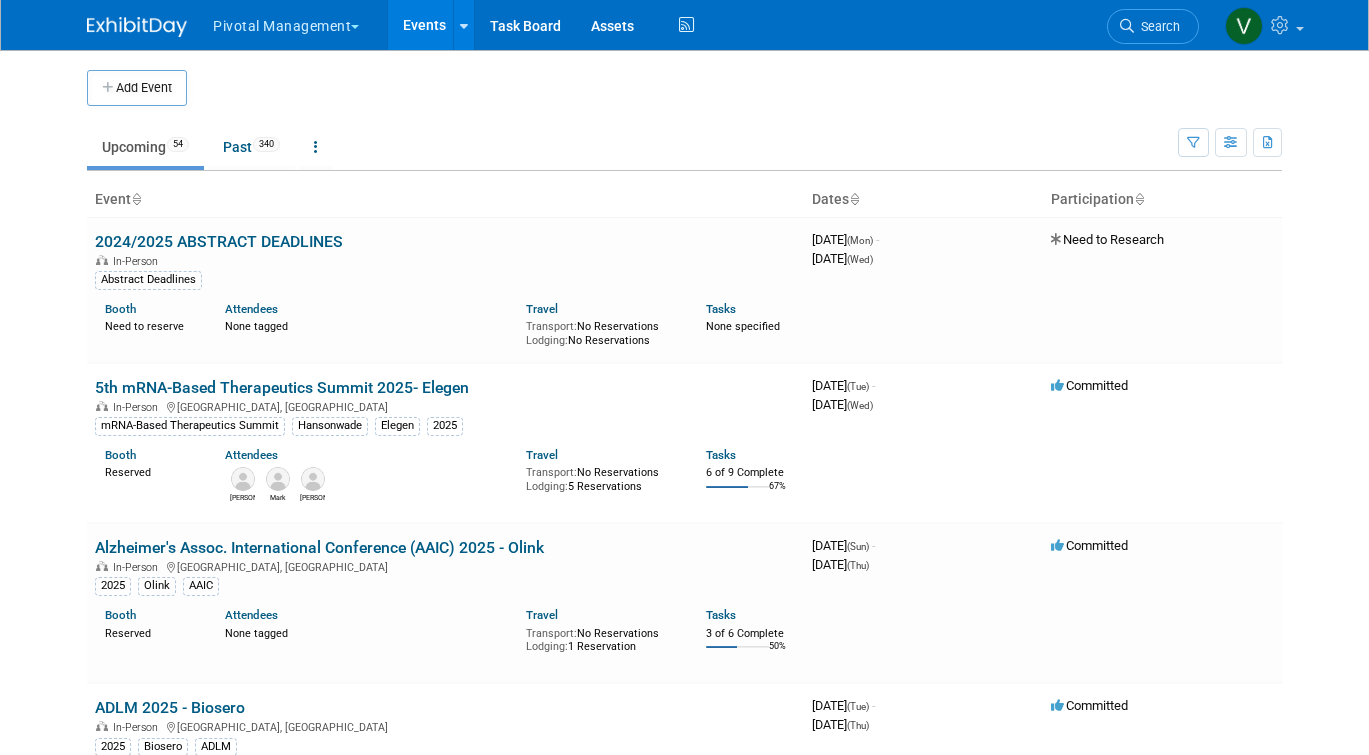 scroll, scrollTop: 0, scrollLeft: 0, axis: both 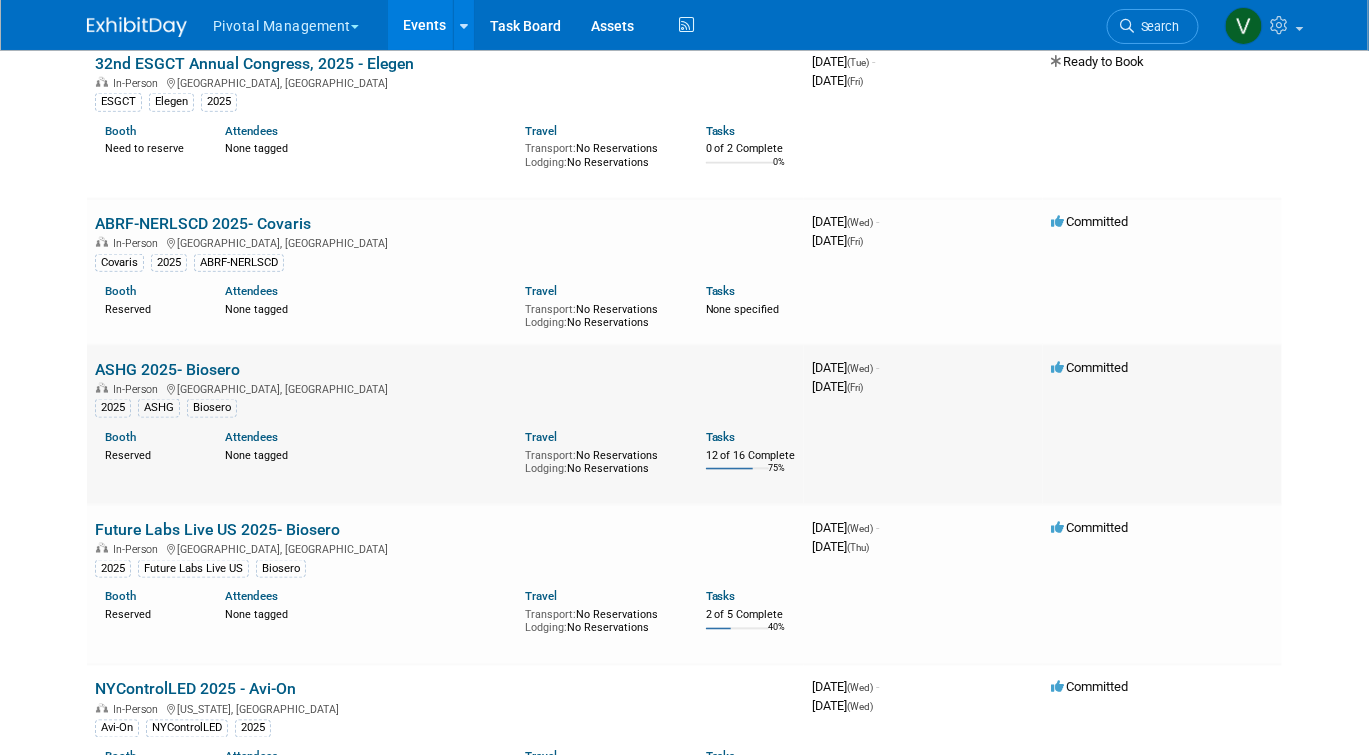 click on "ASHG 2025- Biosero" at bounding box center (167, 369) 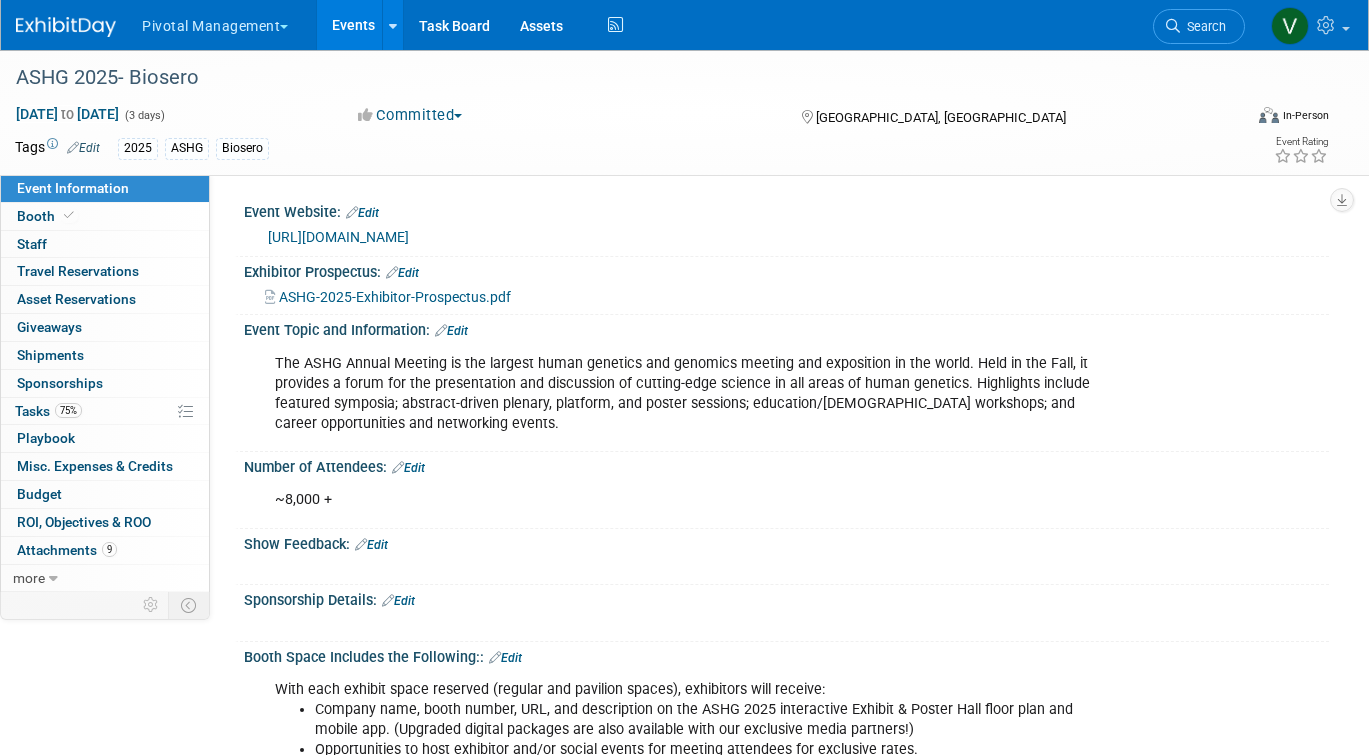 scroll, scrollTop: 0, scrollLeft: 0, axis: both 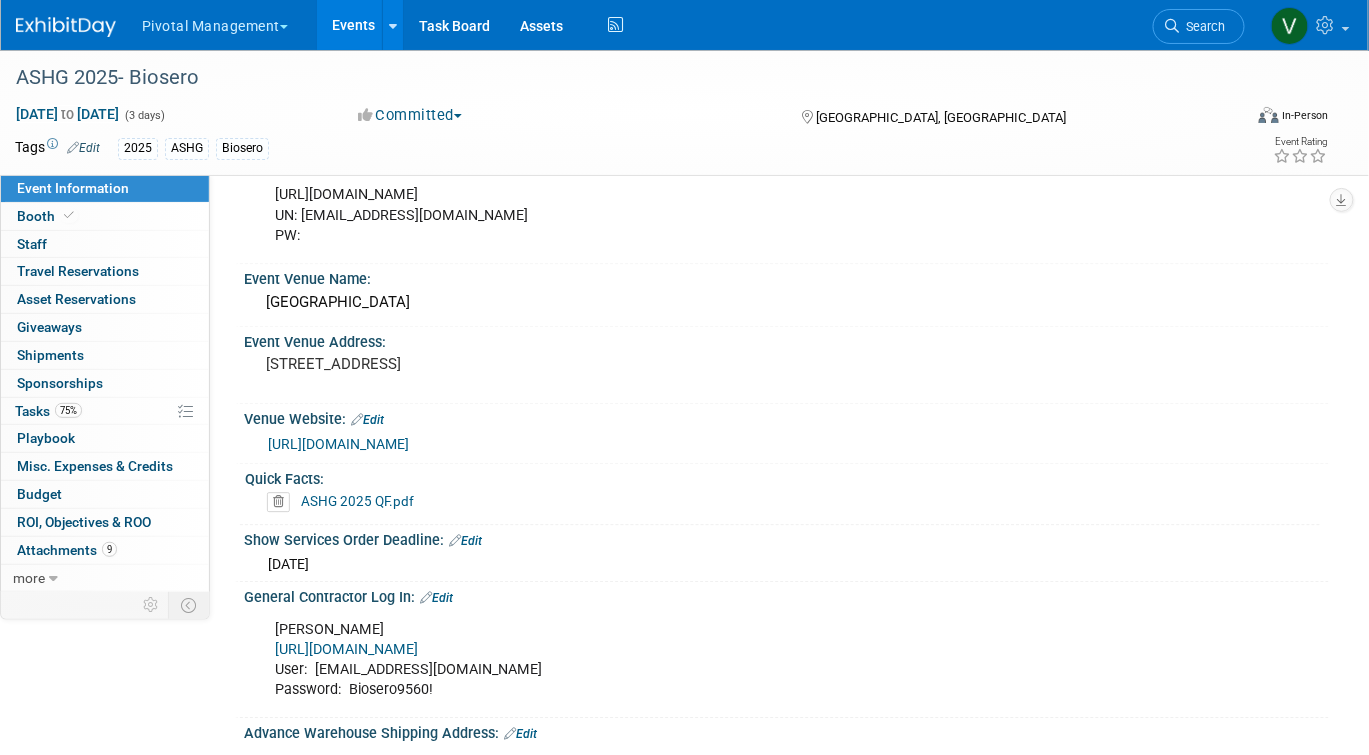 click on "ASHG 2025 QF.pdf" at bounding box center [357, 501] 